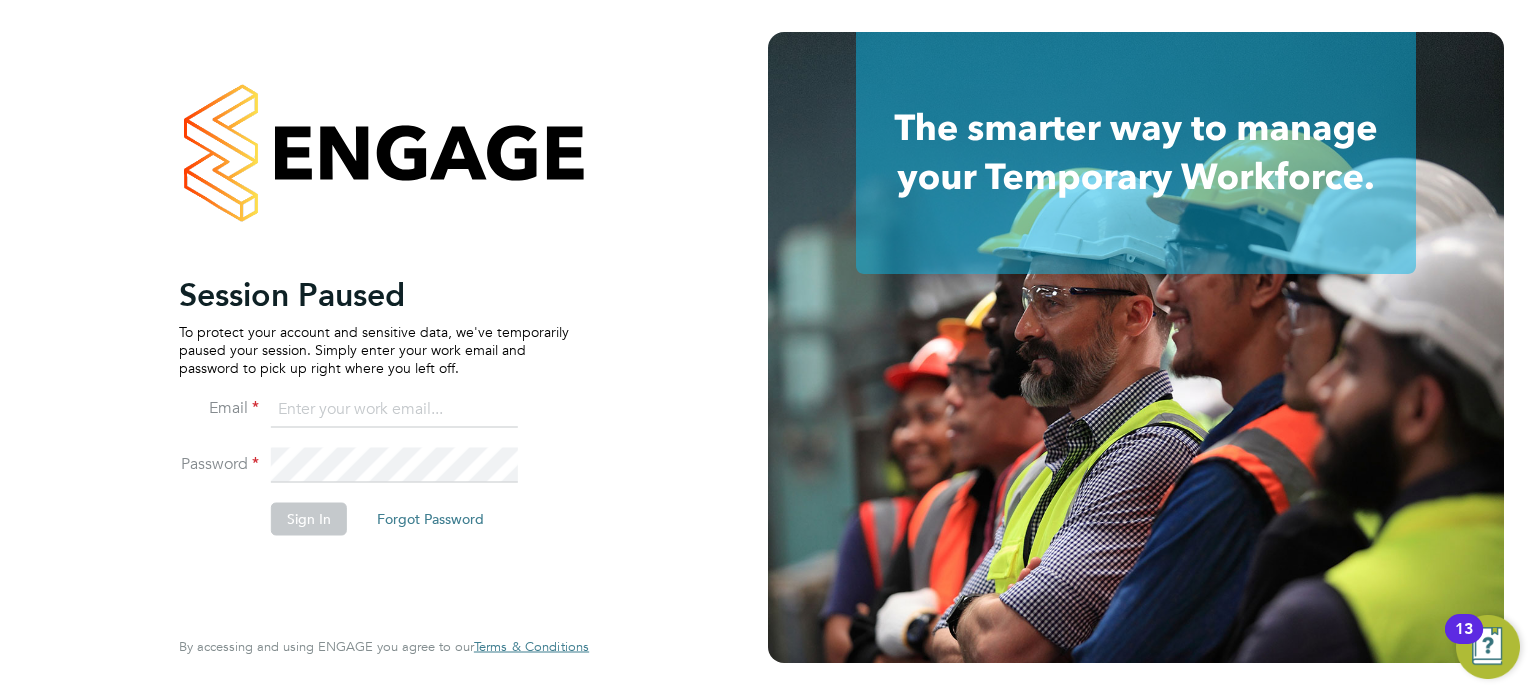 scroll, scrollTop: 0, scrollLeft: 0, axis: both 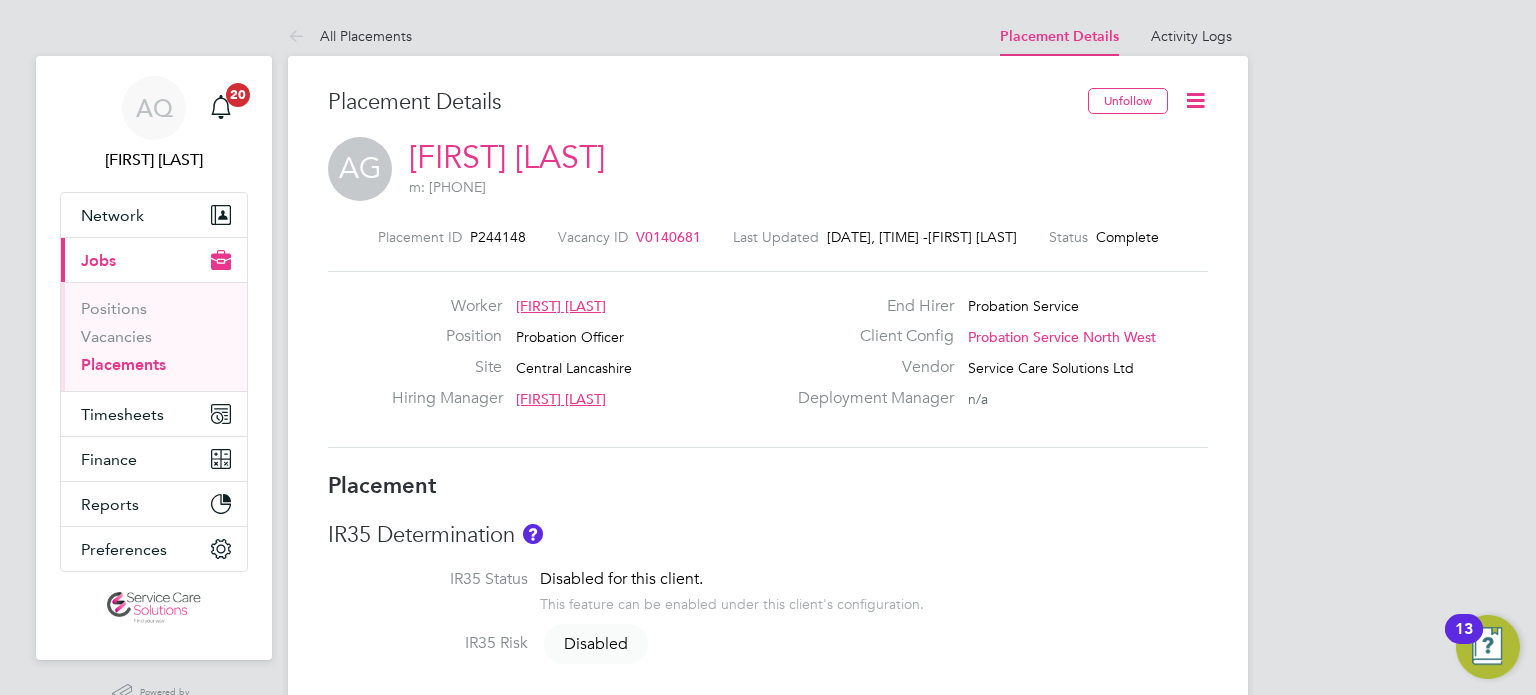 click 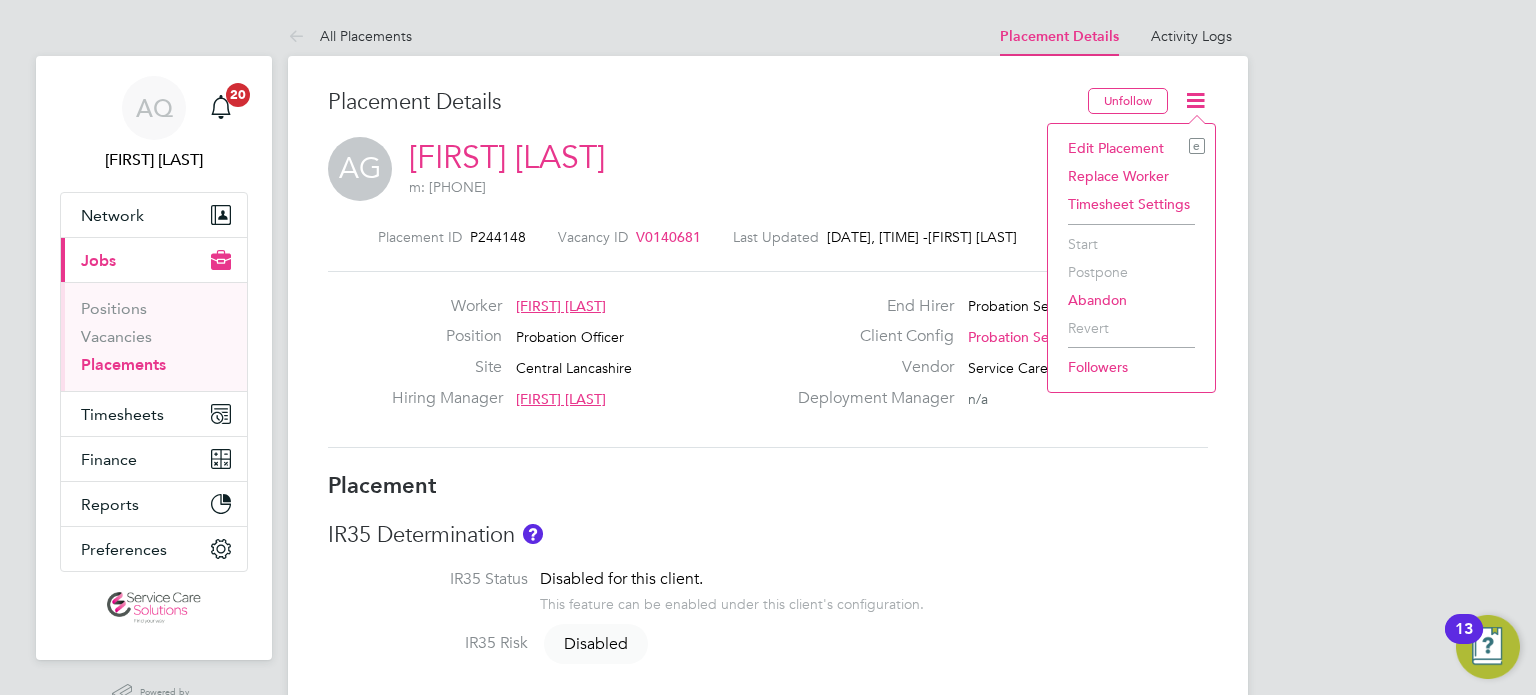 click on "Edit Placement e" 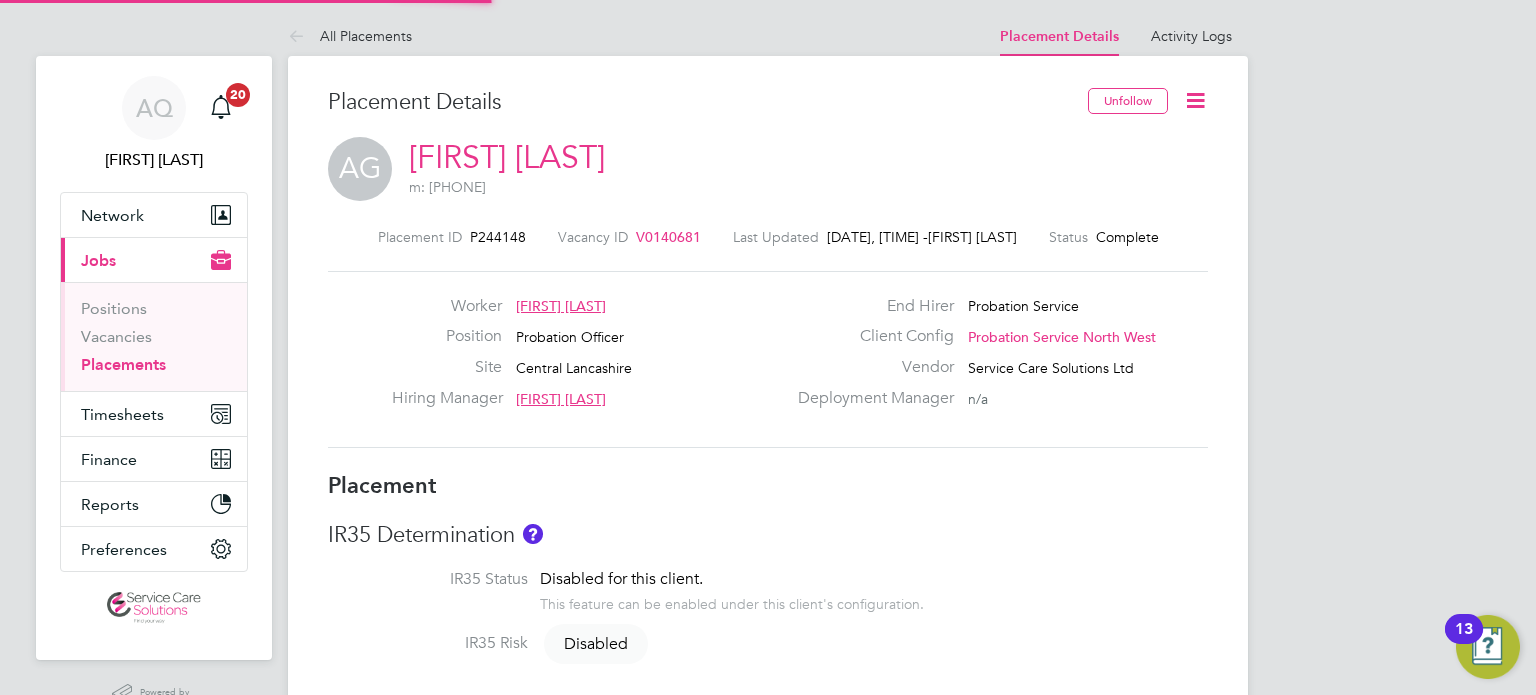 type on "Michelle Nelson" 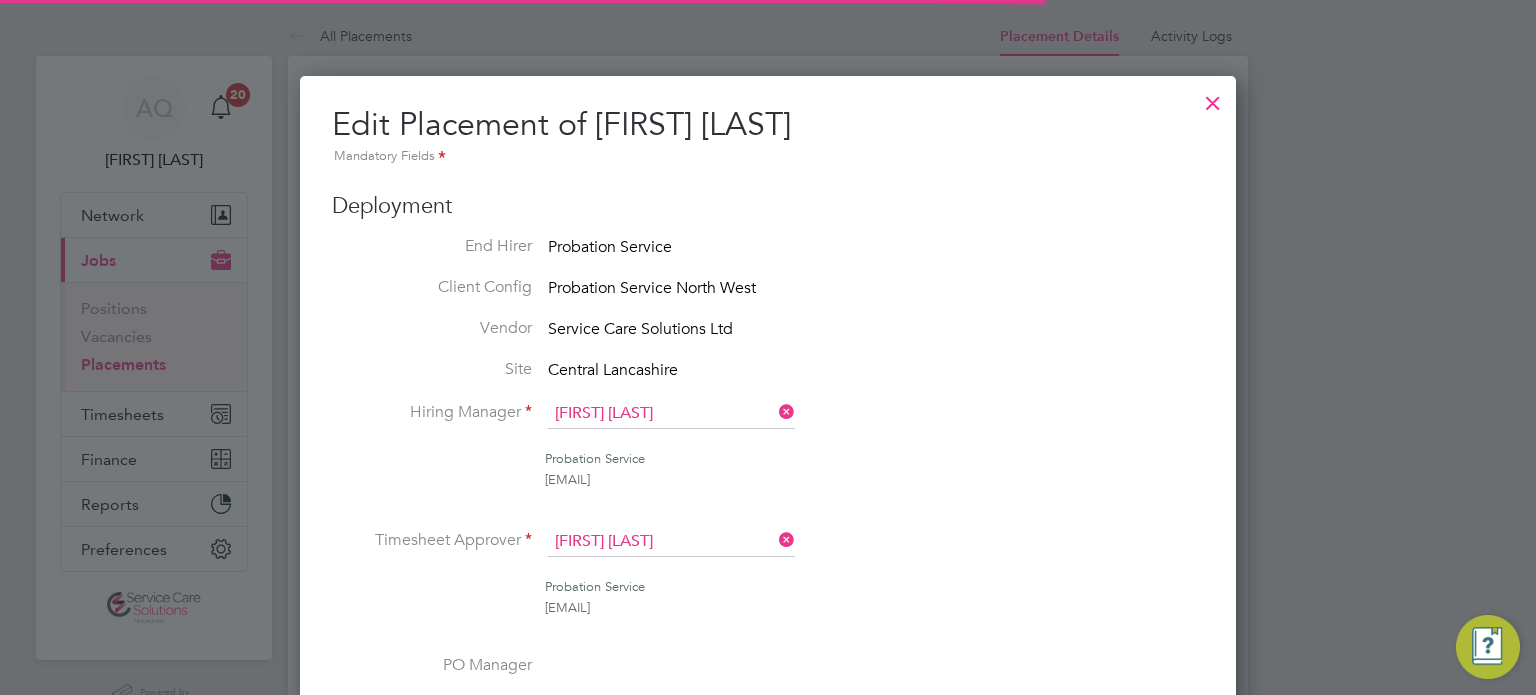 scroll, scrollTop: 10, scrollLeft: 10, axis: both 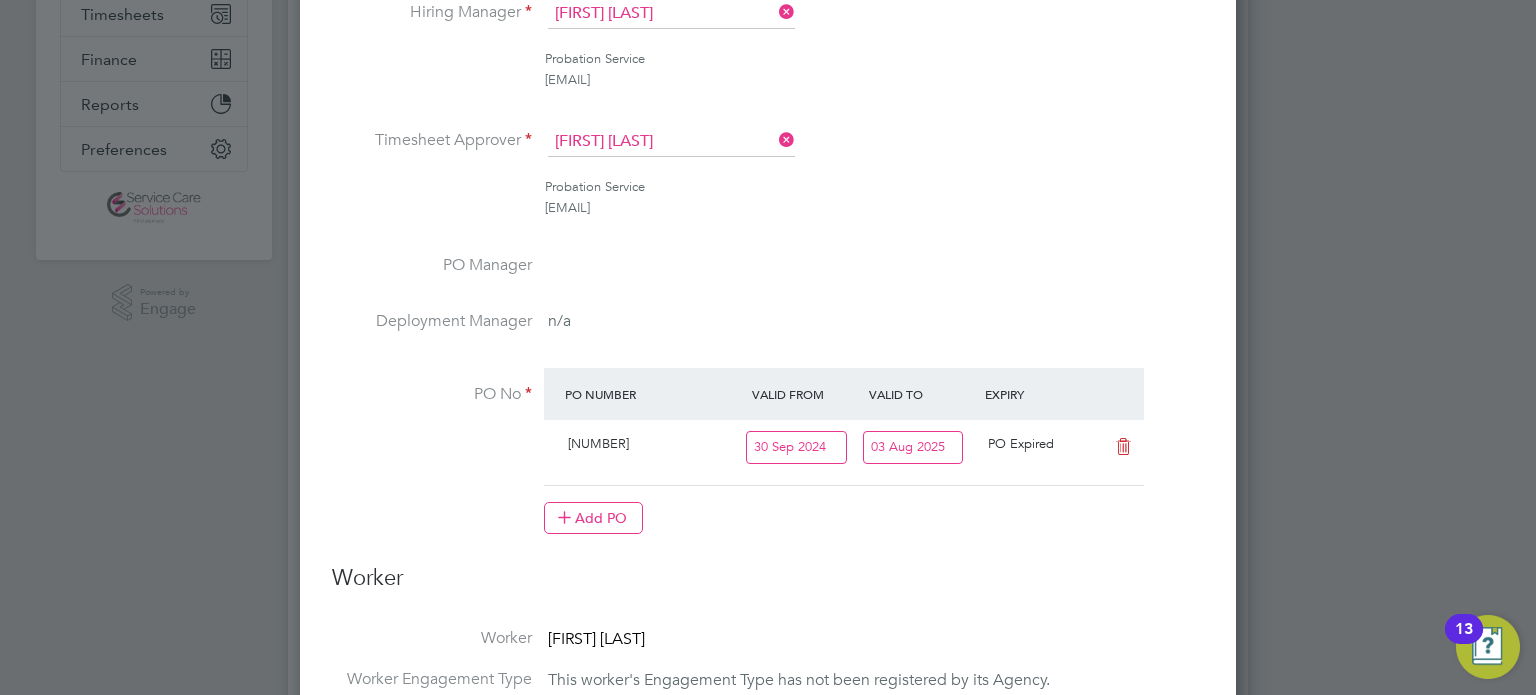 click on "03 Aug 2025" at bounding box center [913, 447] 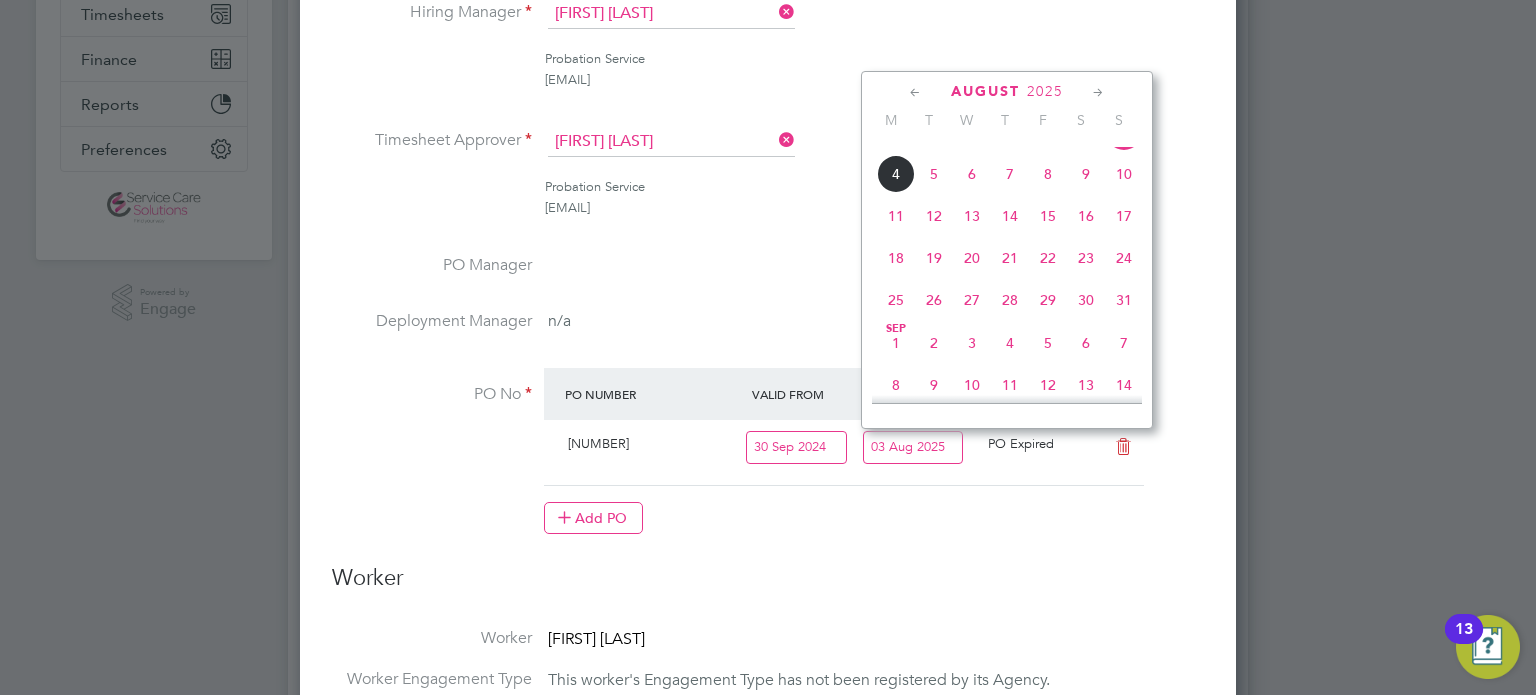click on "31" 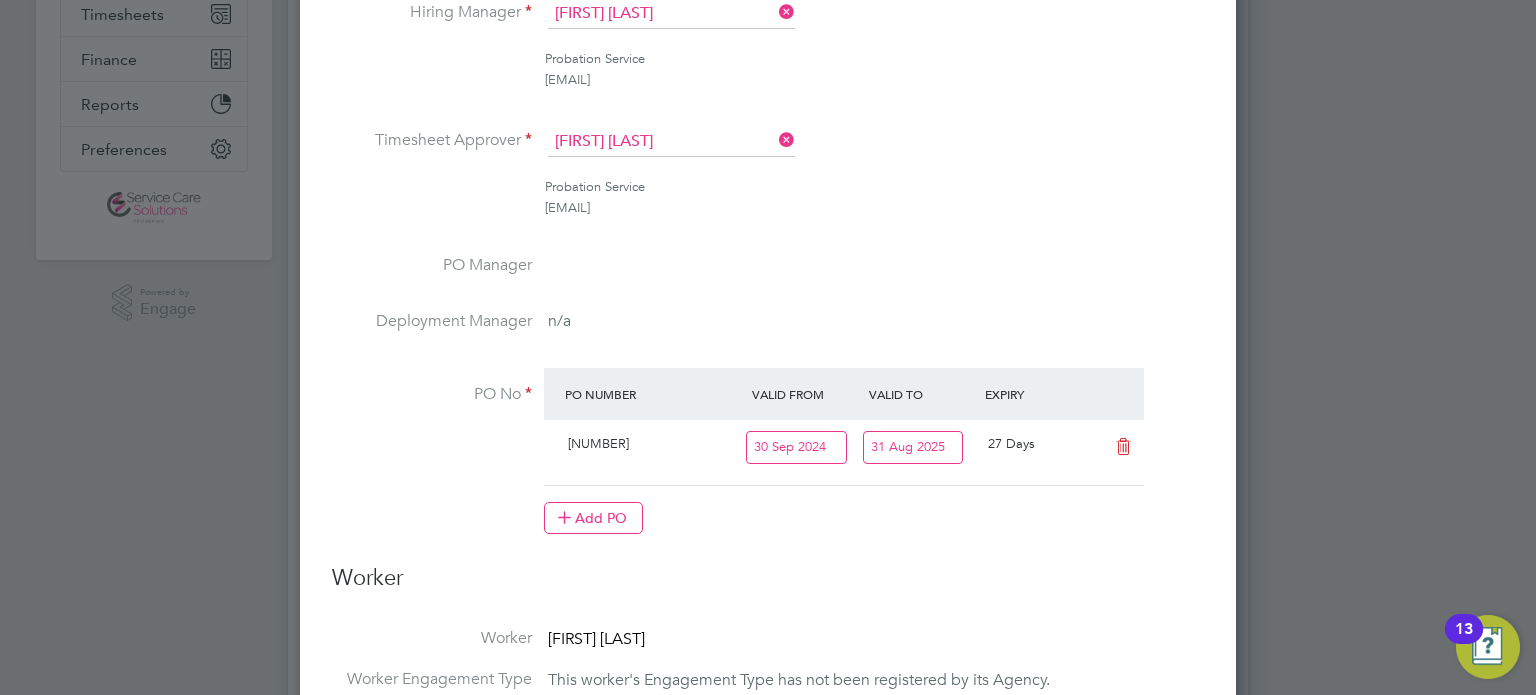 click on "Deployment Manager   n/a" at bounding box center [768, 339] 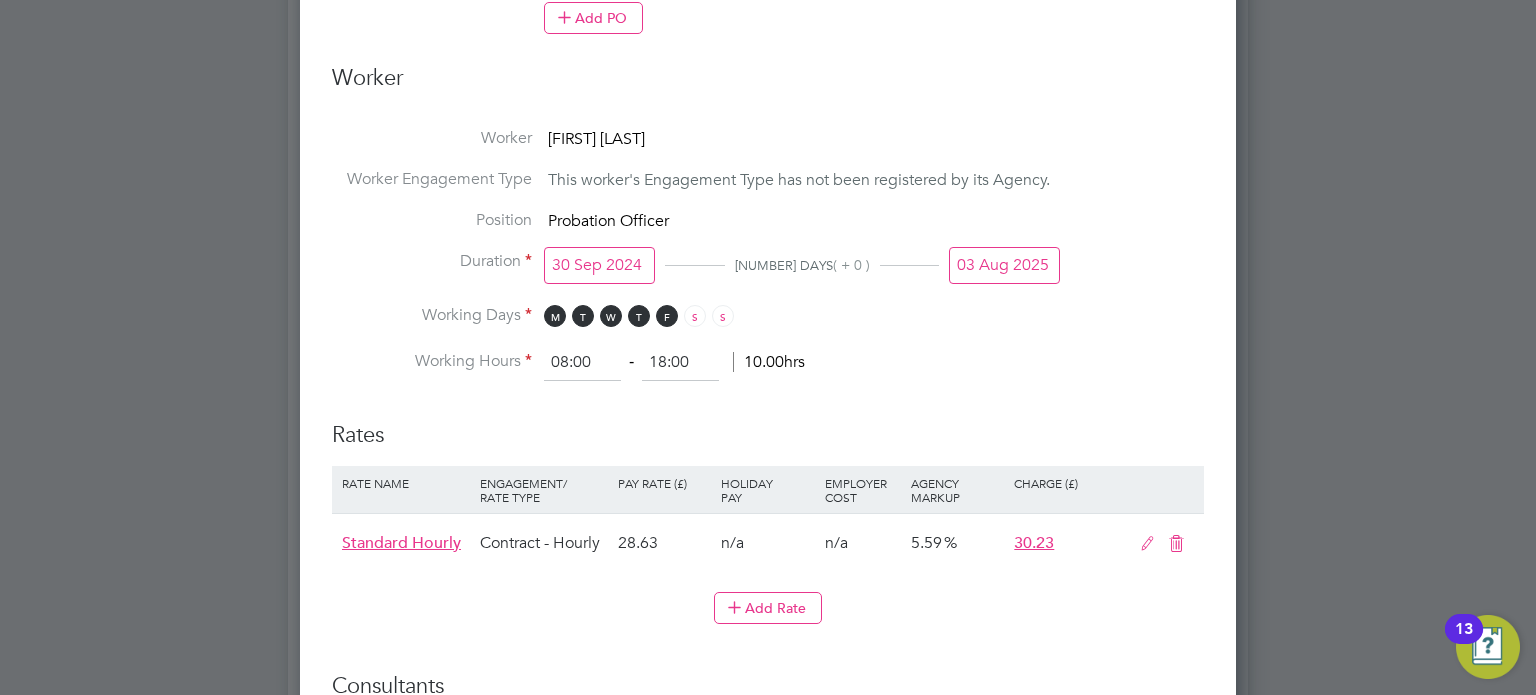 click on "03 Aug 2025" at bounding box center (1004, 265) 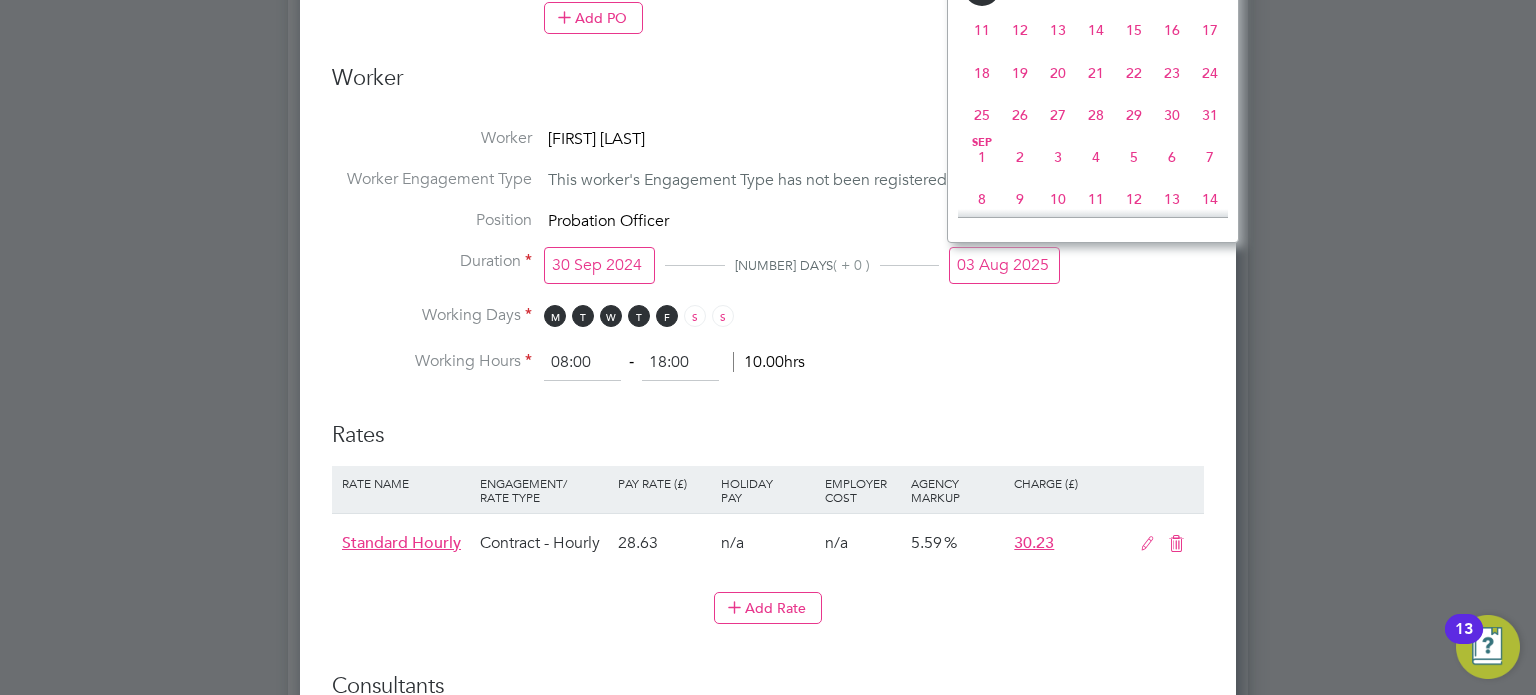 click on "31" 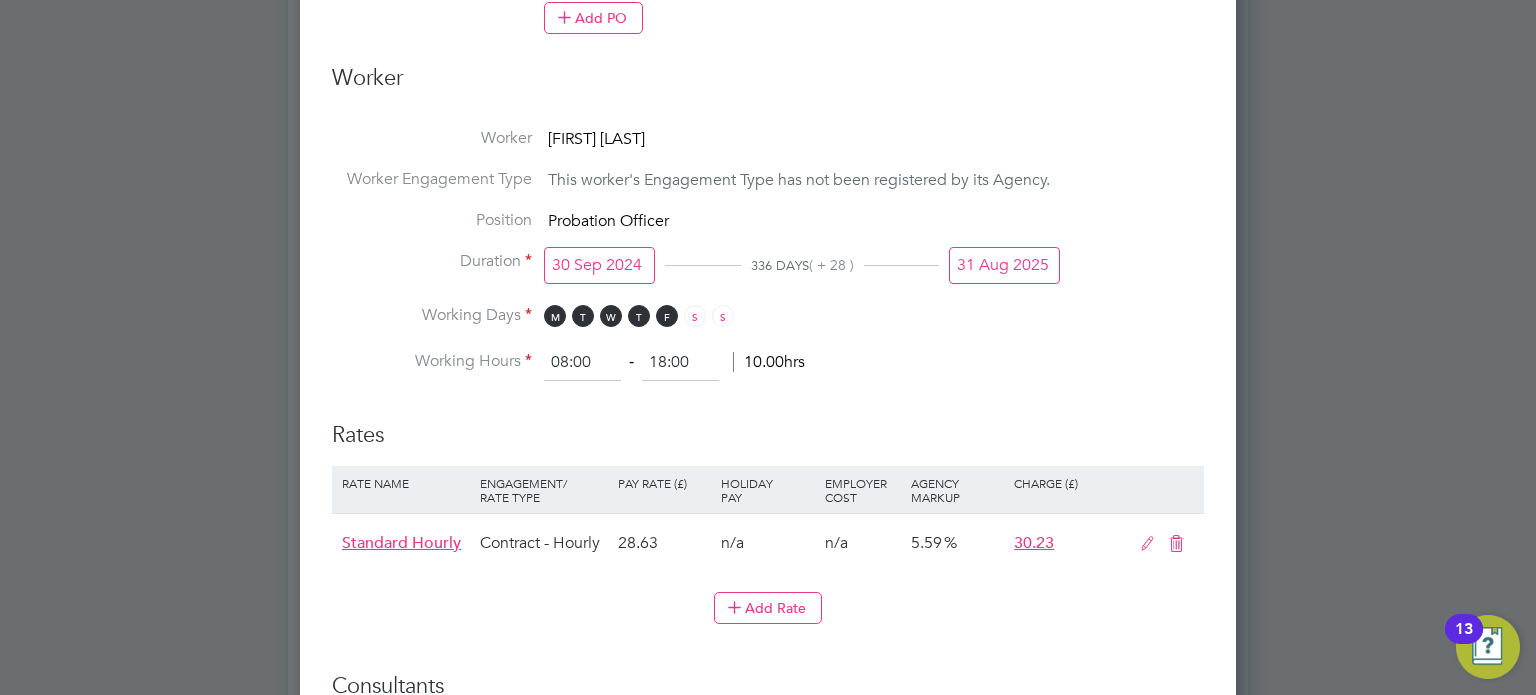 click on "Working Days M T W T F S S" at bounding box center (768, 325) 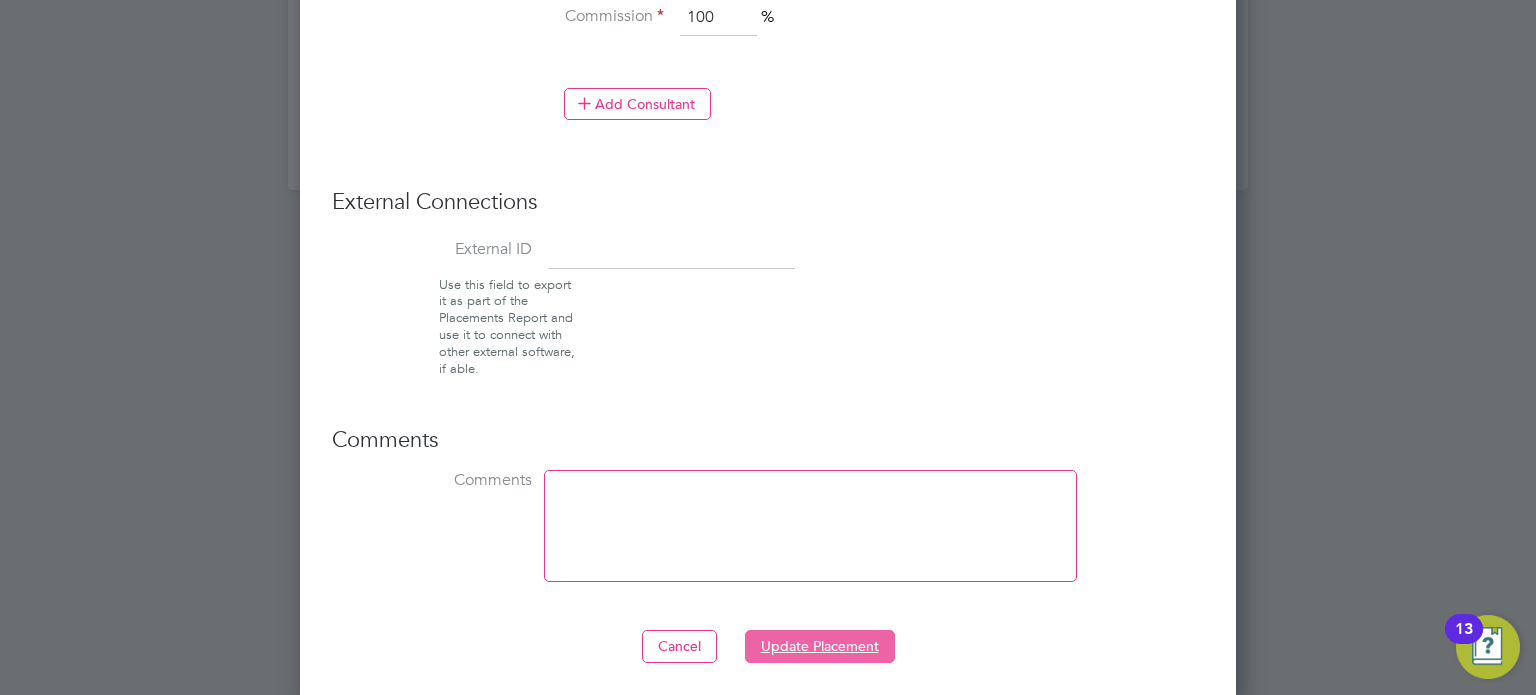 click on "Update Placement" at bounding box center [820, 646] 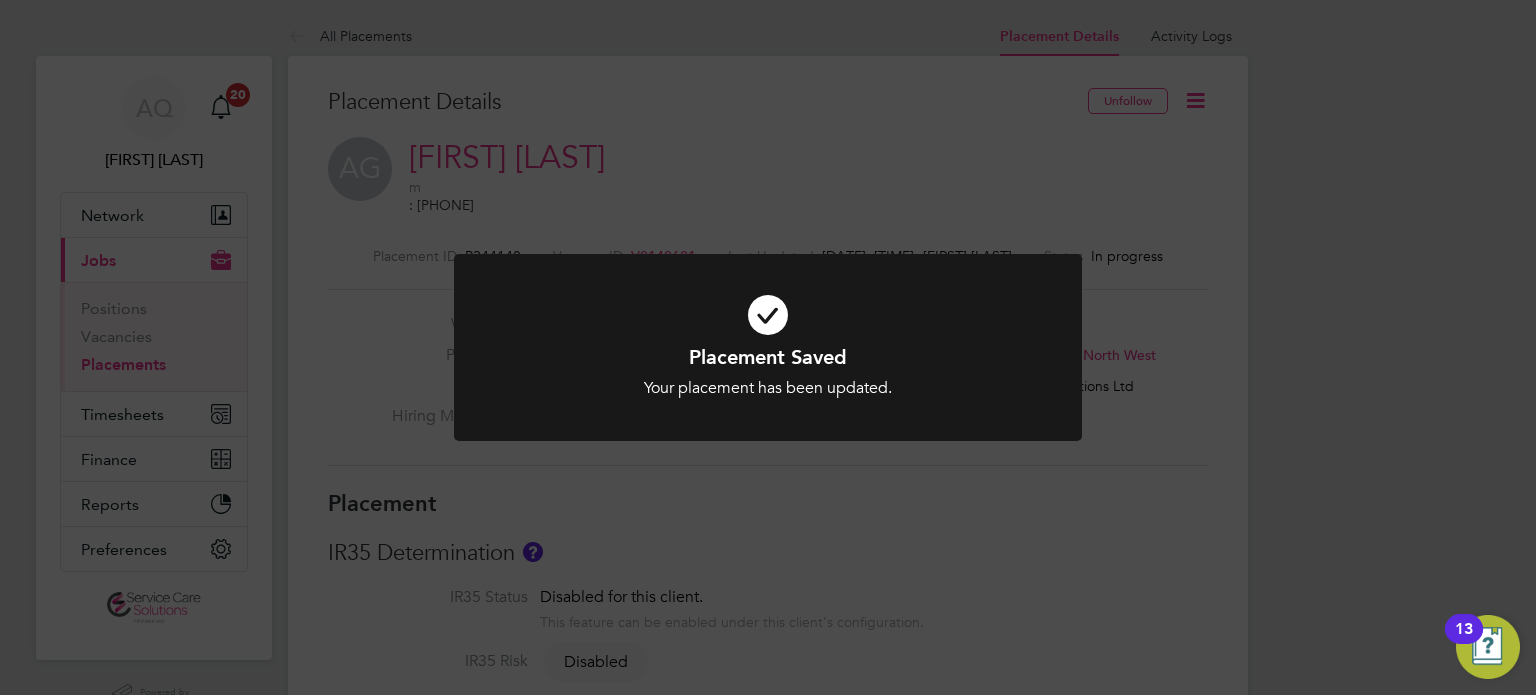 click on "Placement Saved Your placement has been updated. Cancel Okay" 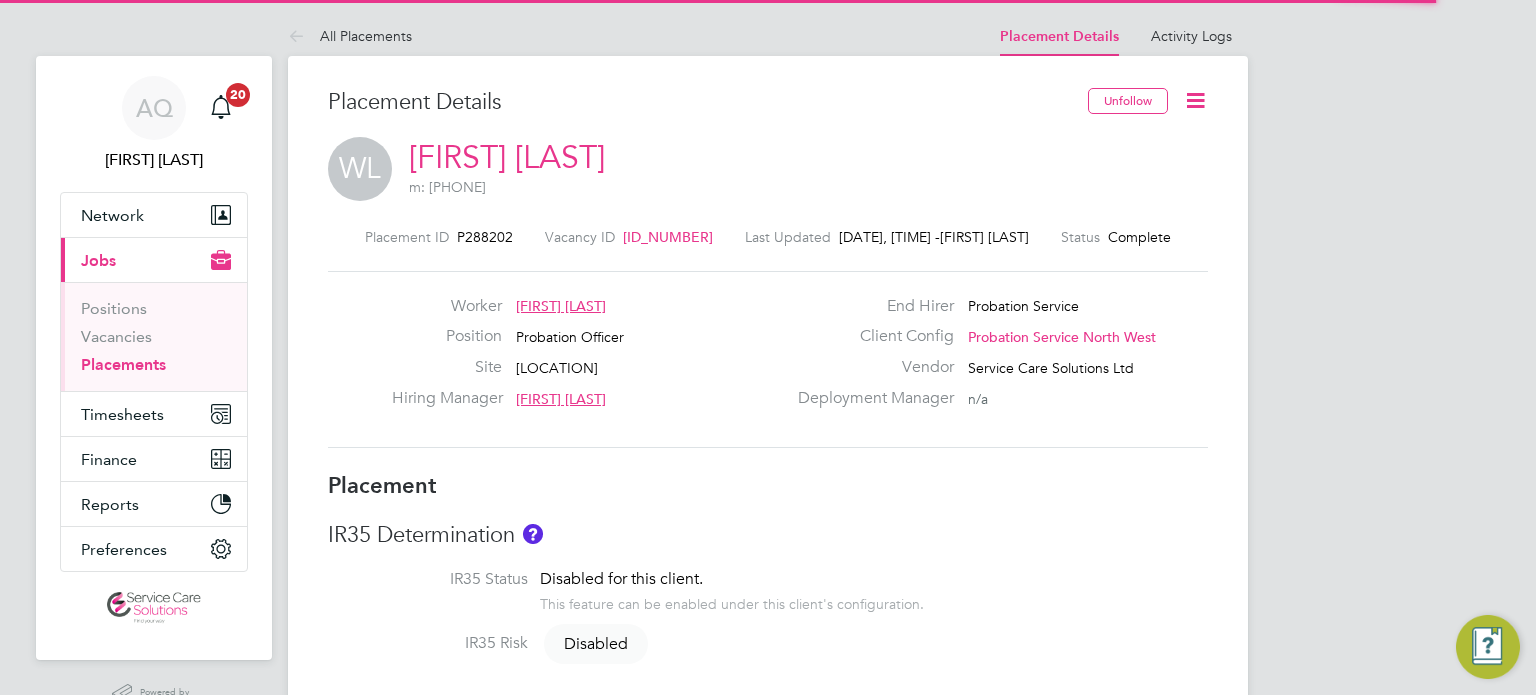 scroll, scrollTop: 0, scrollLeft: 0, axis: both 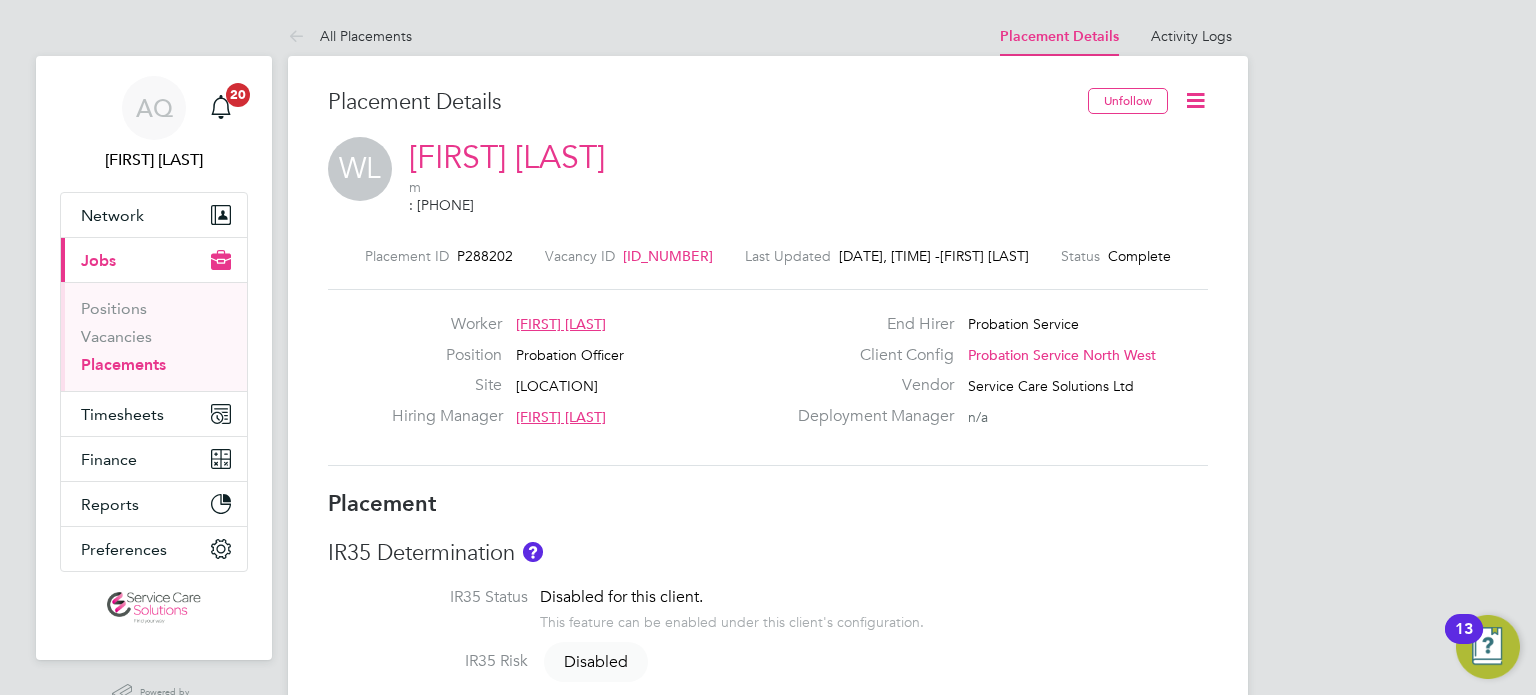 click 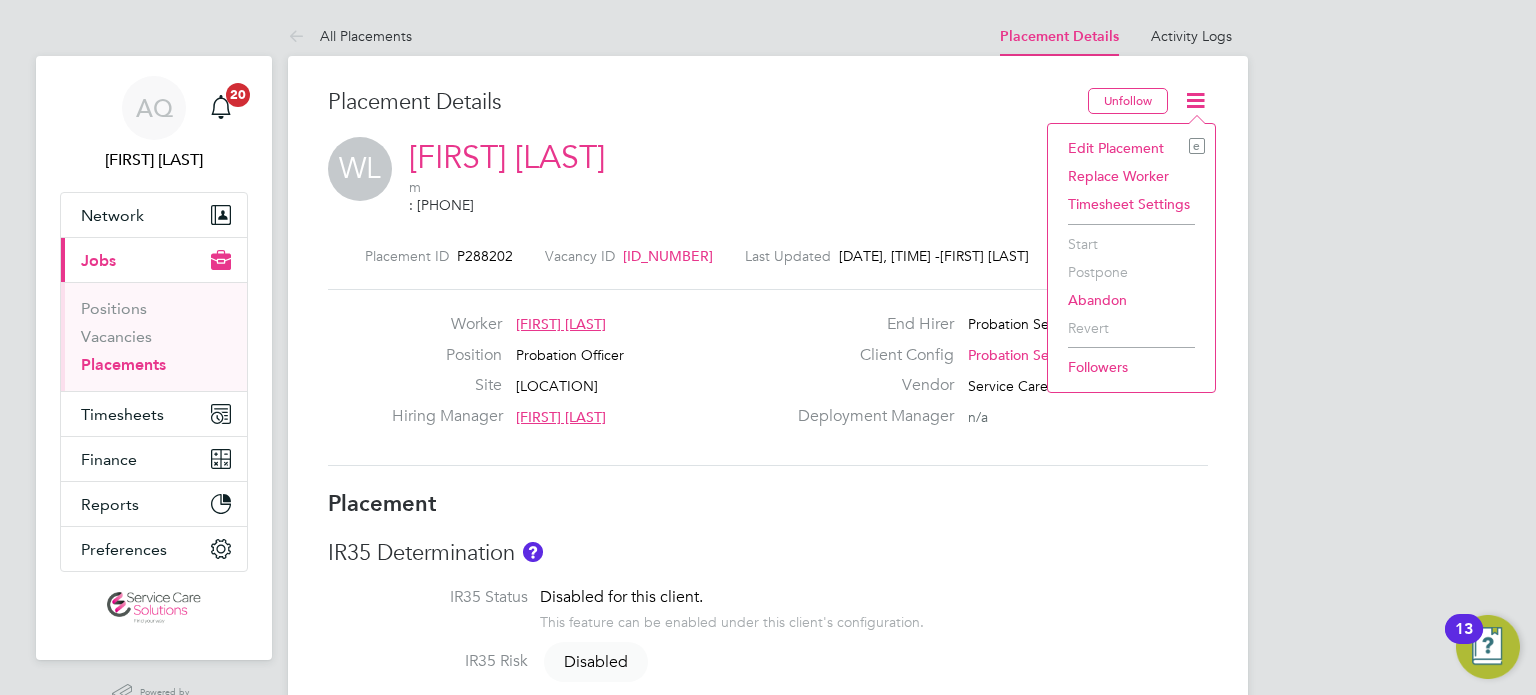 click on "Edit Placement e" 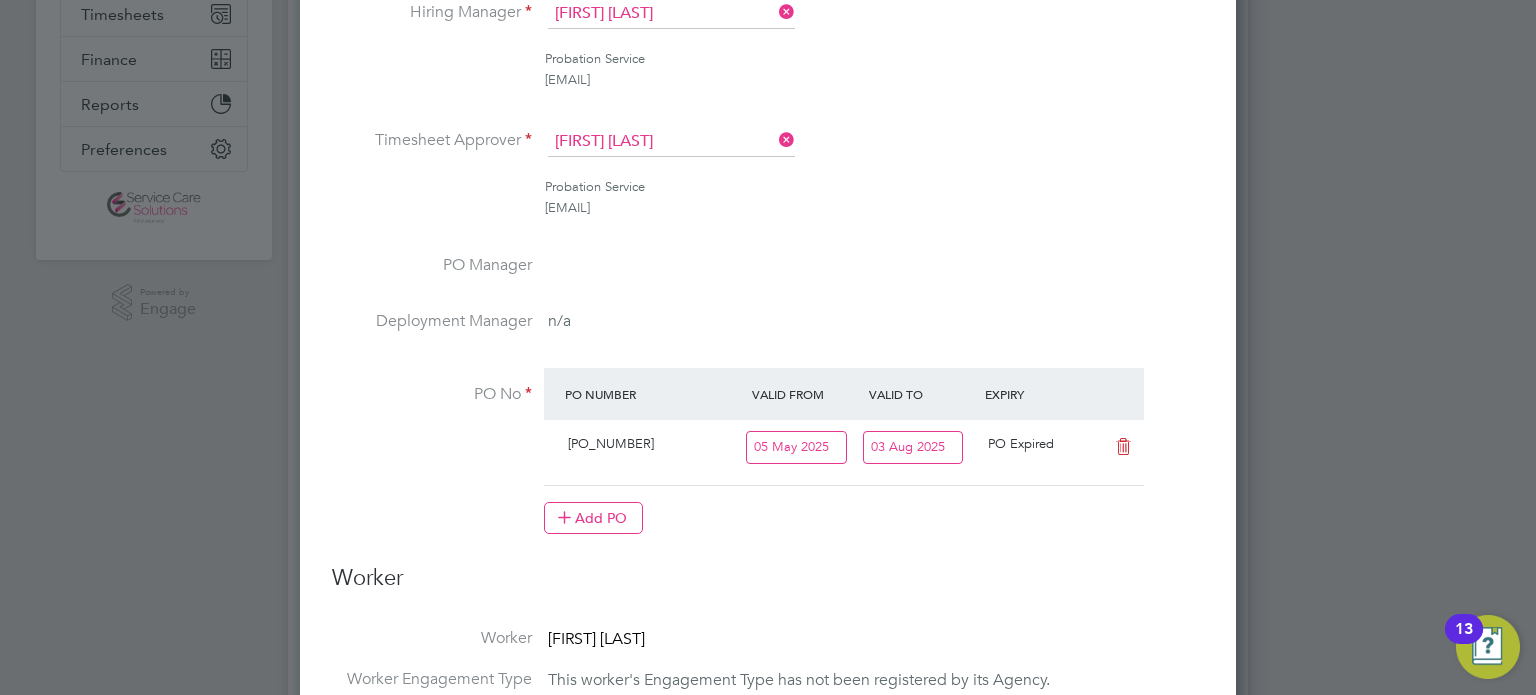 click on "03 Aug 2025" at bounding box center (913, 447) 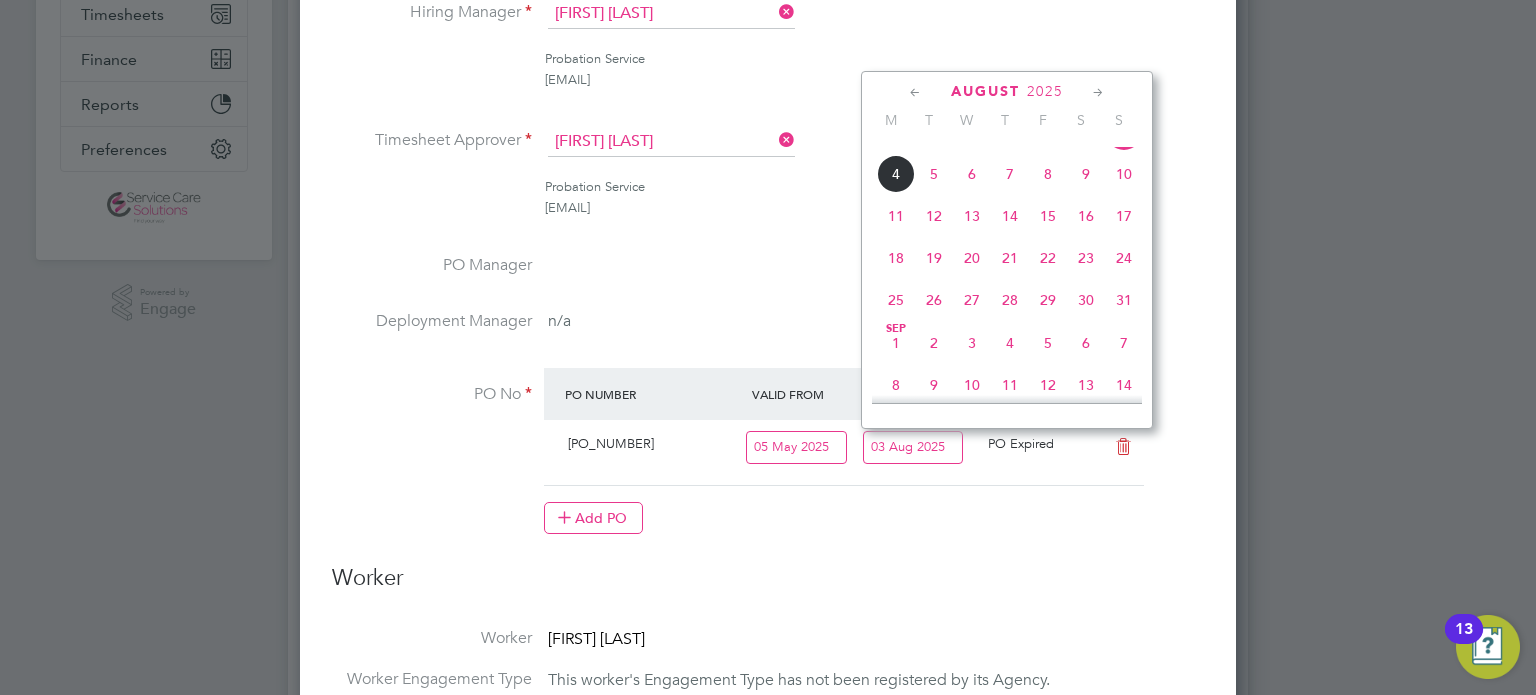 click on "31" 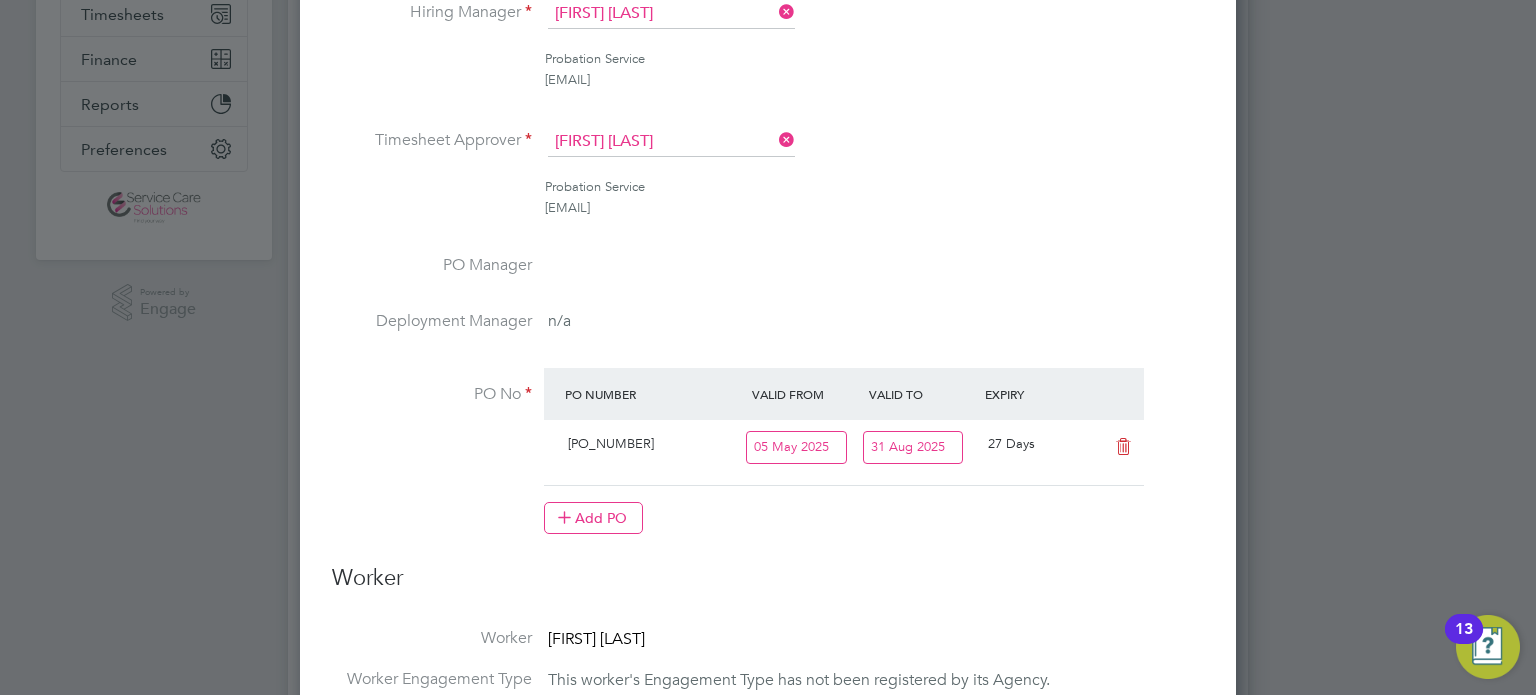click on "PO No PO Number Valid From Valid To Expiry   [PO_NUMBER] [DATE]   [DATE]   [DAYS]  Add PO" at bounding box center (768, 461) 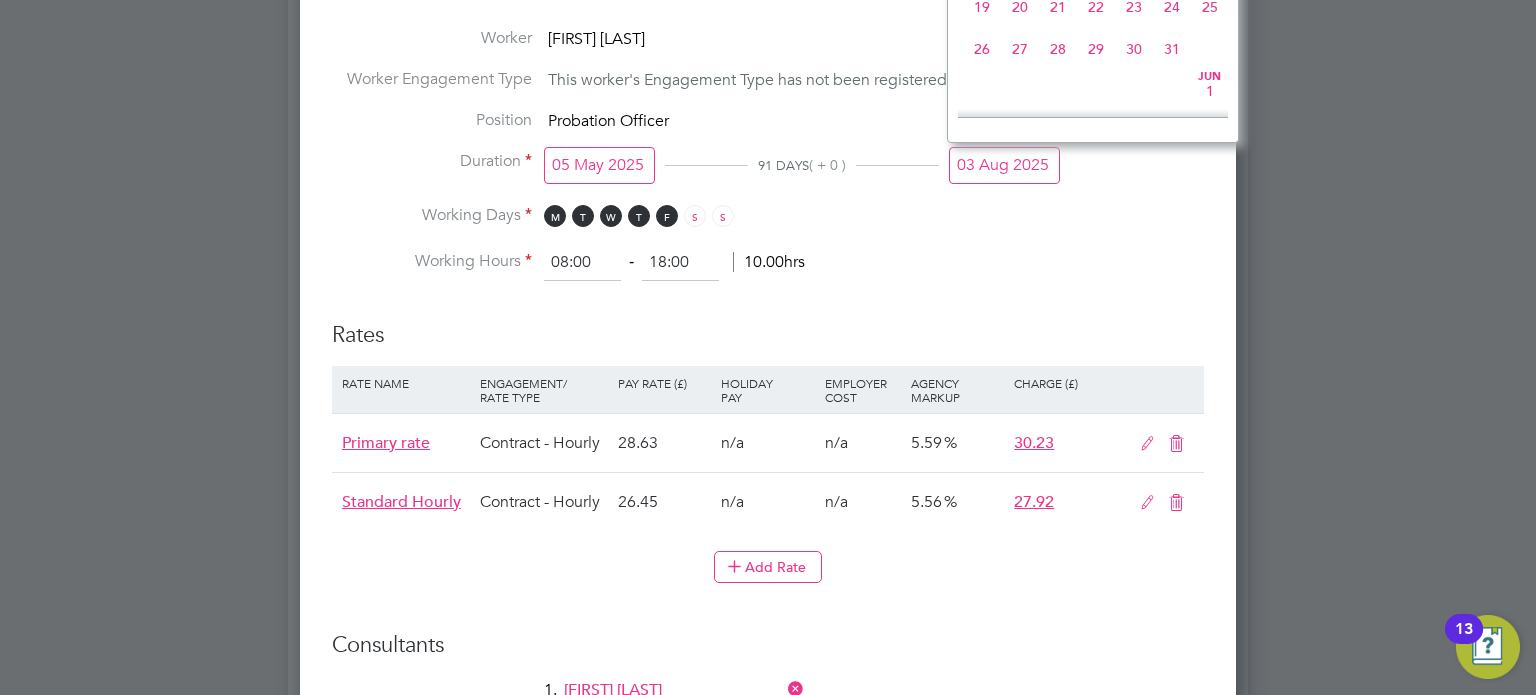 click on "03 Aug 2025" at bounding box center (1004, 165) 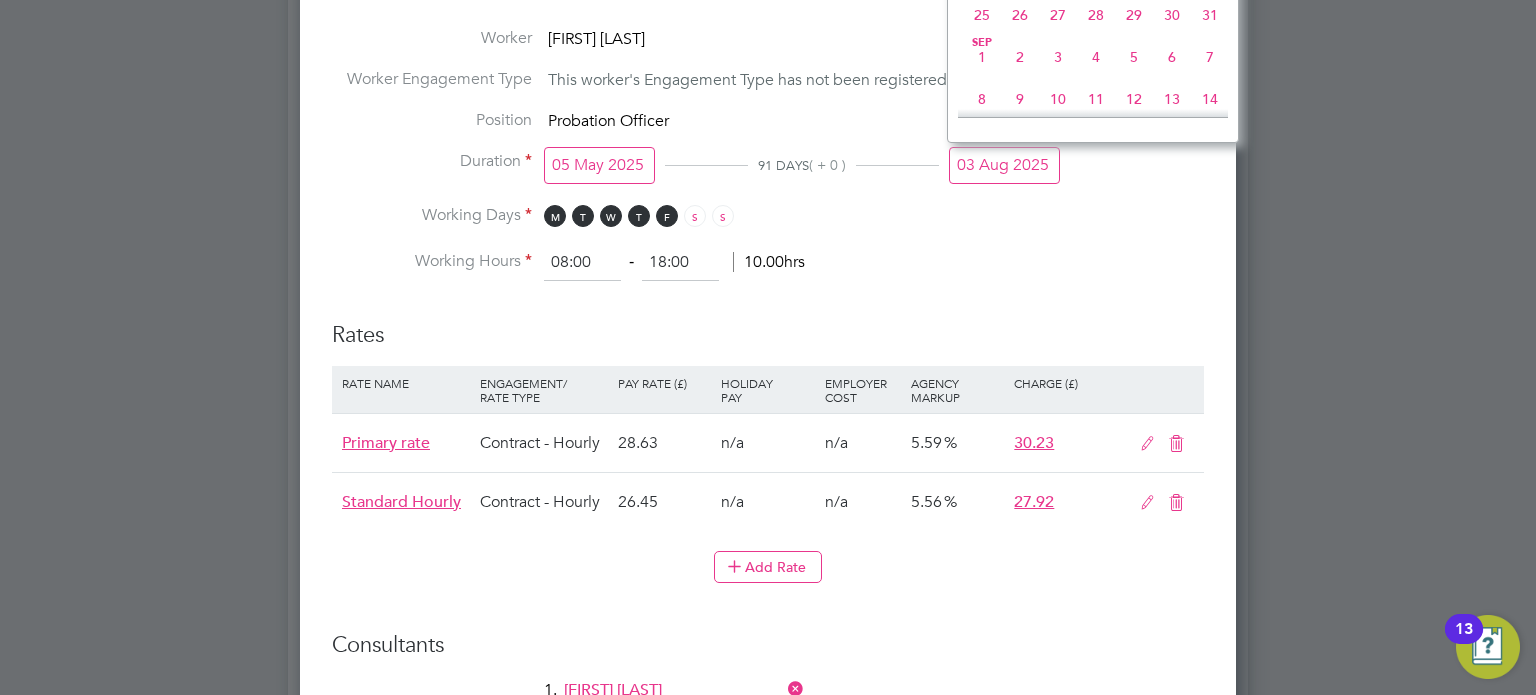 click on "31" 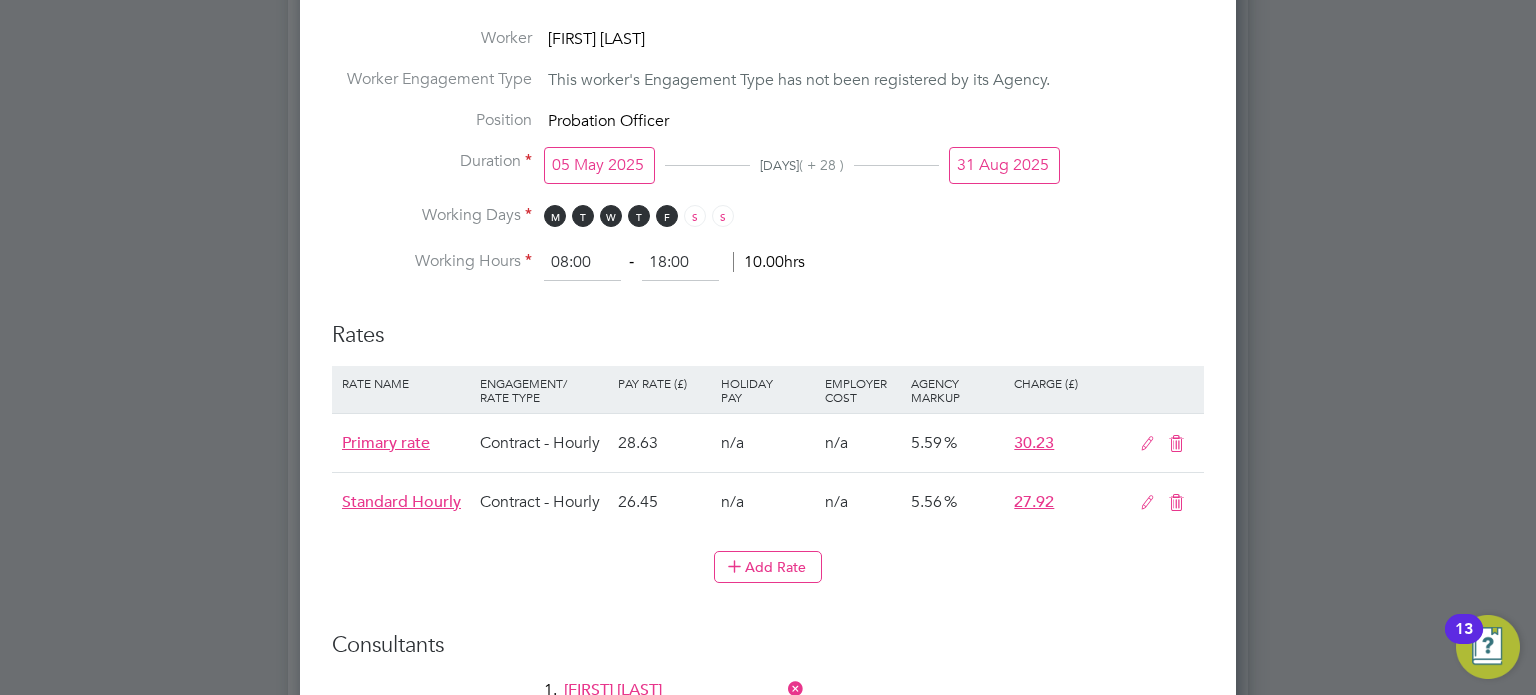 click on "Working Hours 08:00   ‐   18:00   10.00hrs" at bounding box center (768, 263) 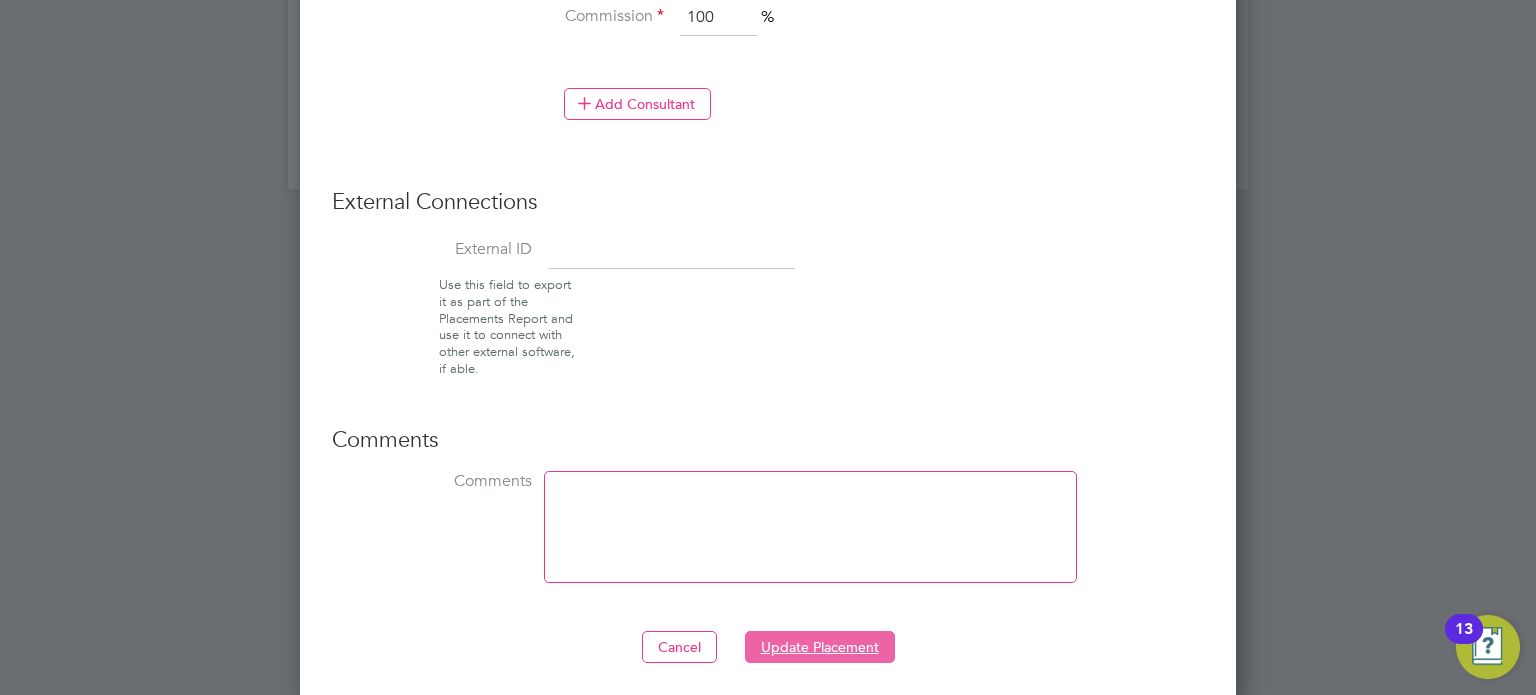 click on "Update Placement" at bounding box center (820, 647) 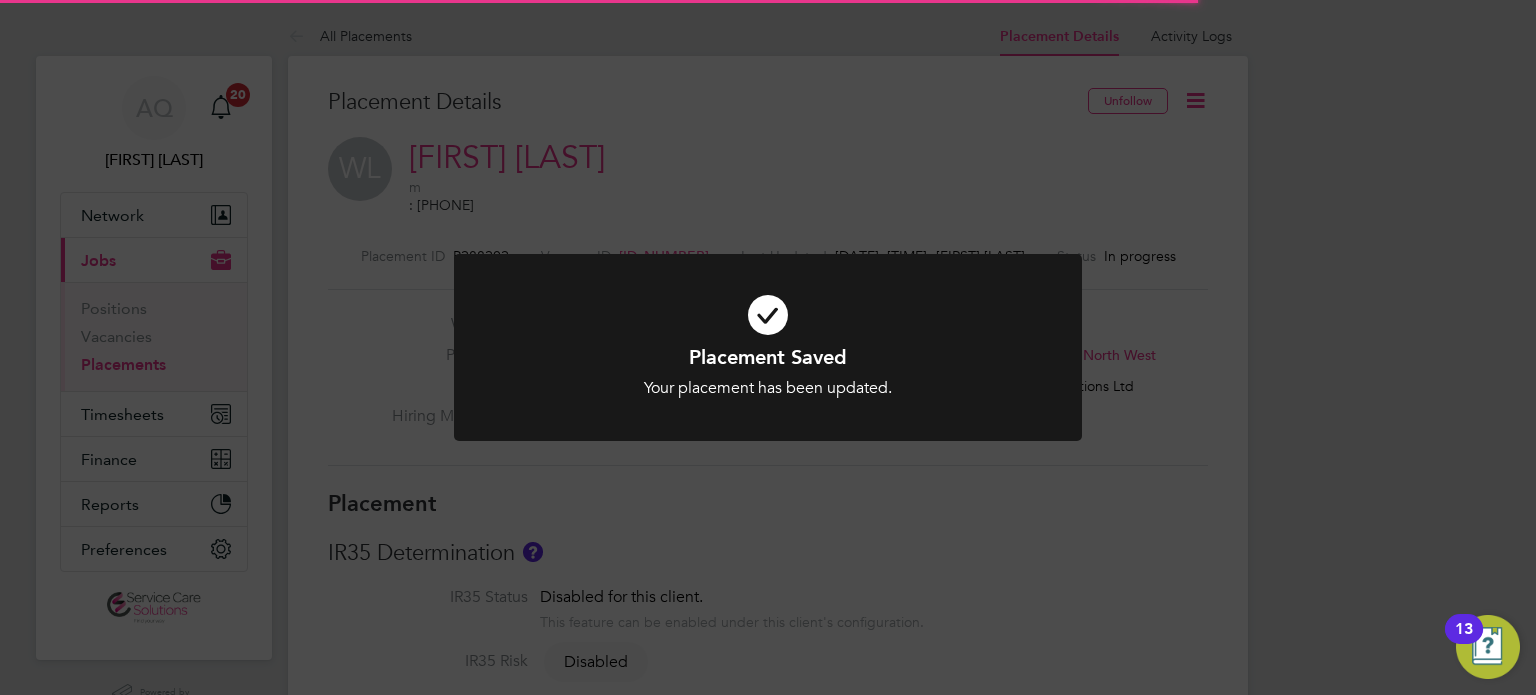 click on "Placement Saved Your placement has been updated. Cancel Okay" 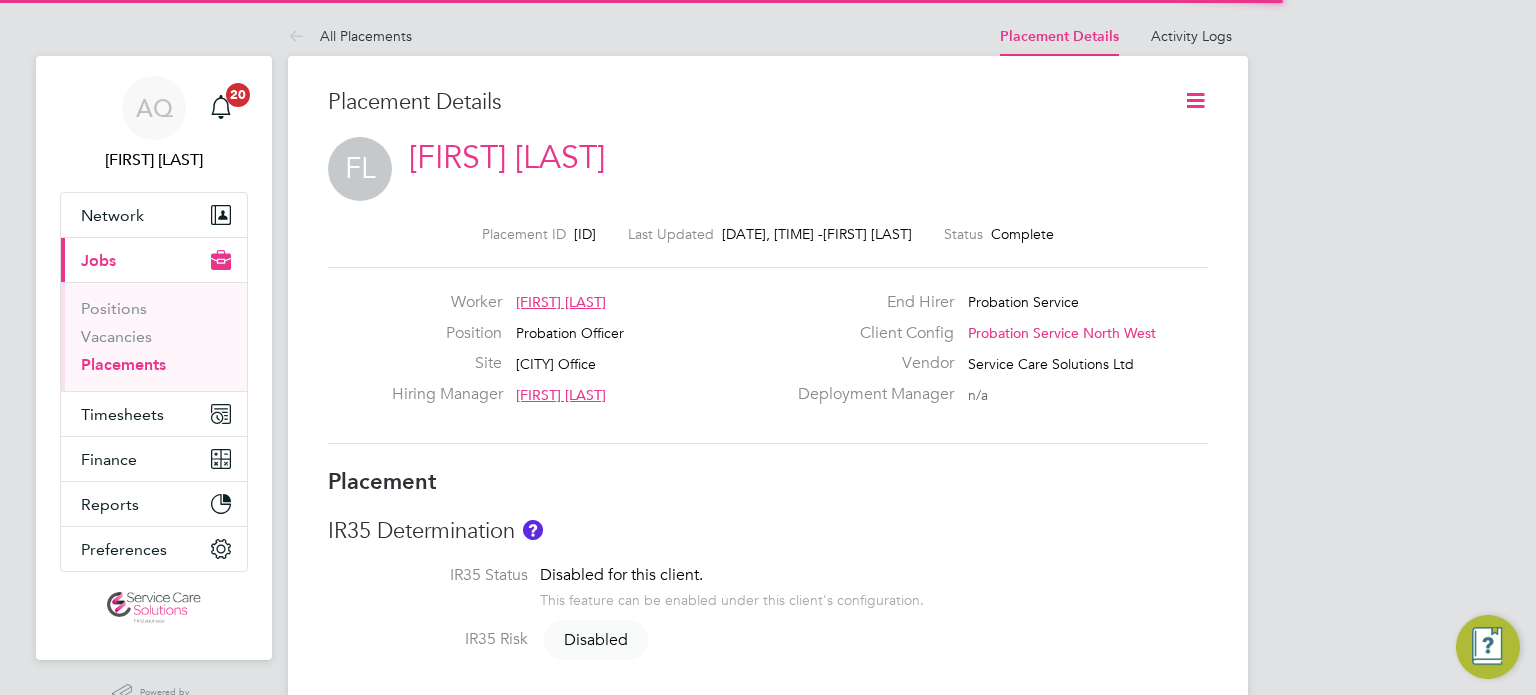 scroll, scrollTop: 0, scrollLeft: 0, axis: both 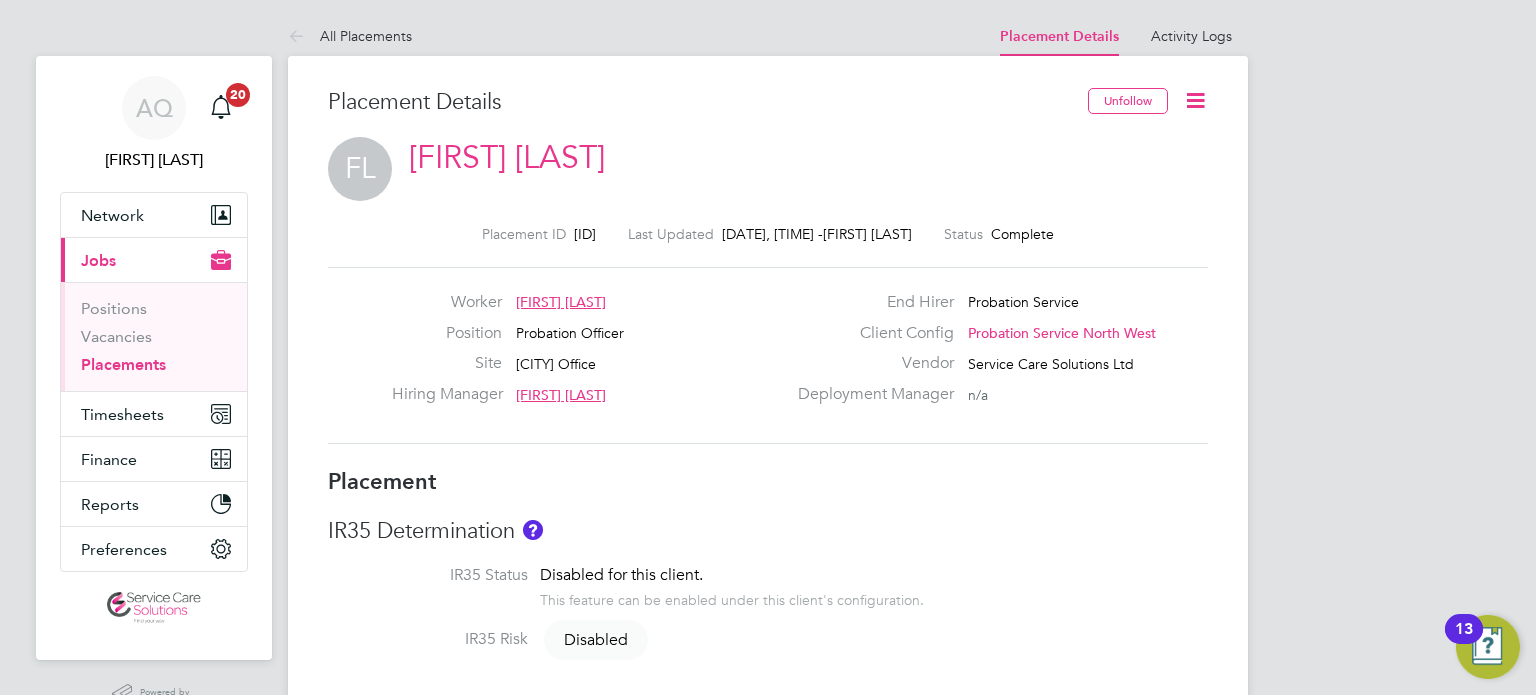 click 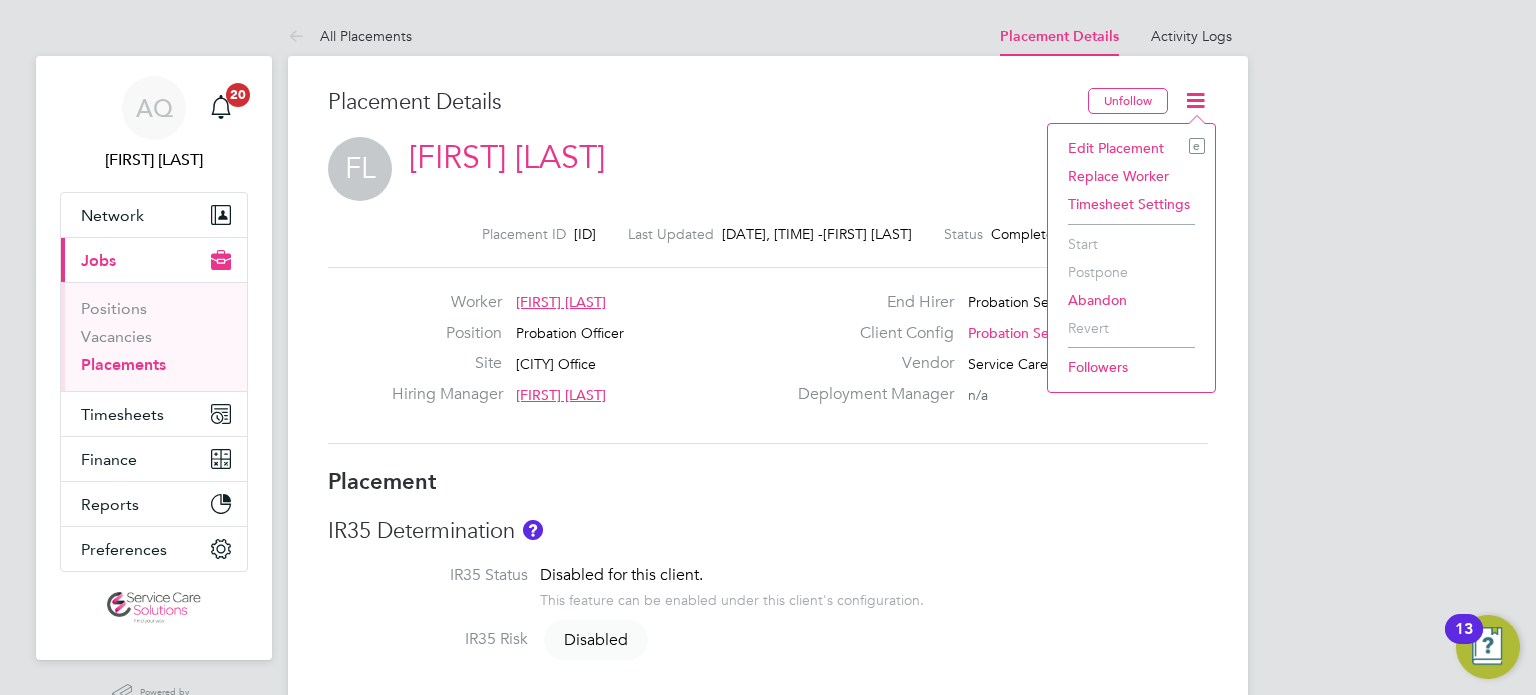 scroll, scrollTop: 0, scrollLeft: 4, axis: horizontal 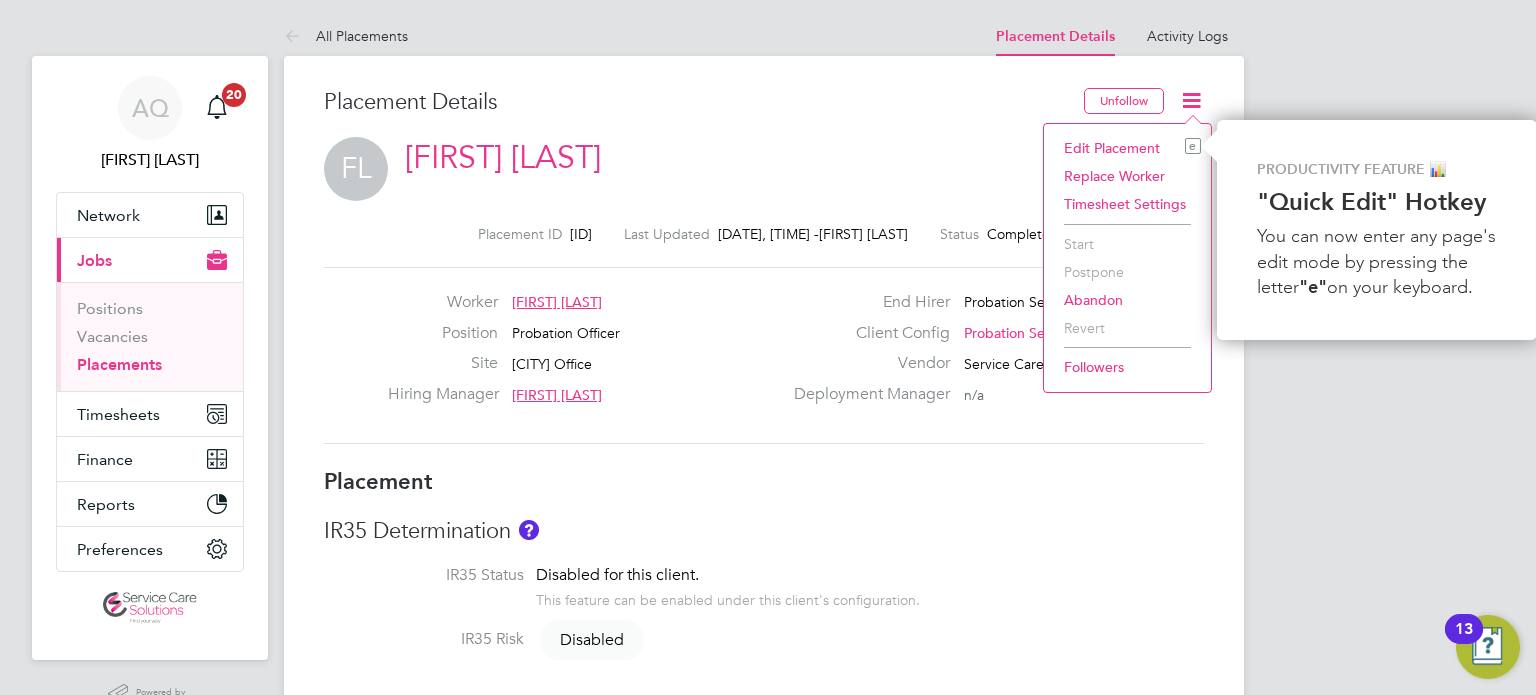 click on "Edit Placement e" 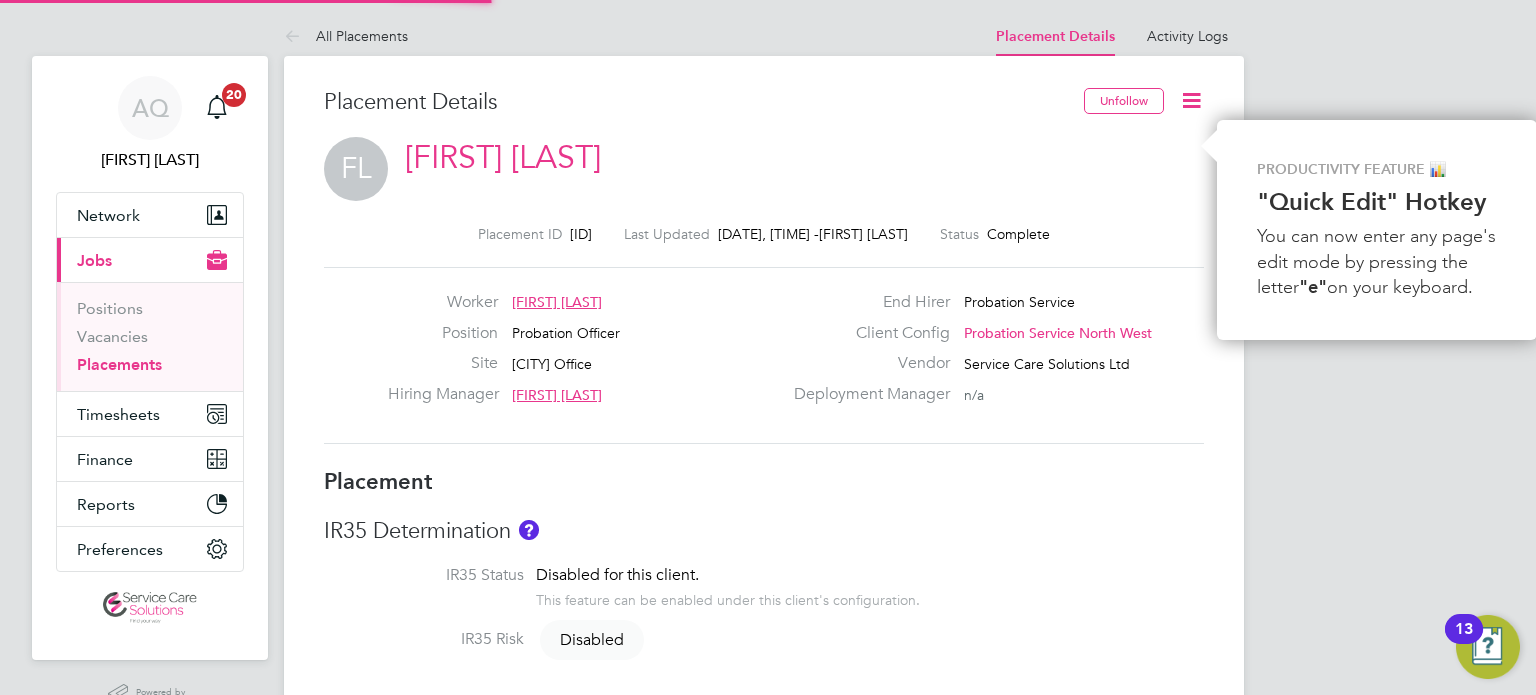 type on "Brendan O'hea" 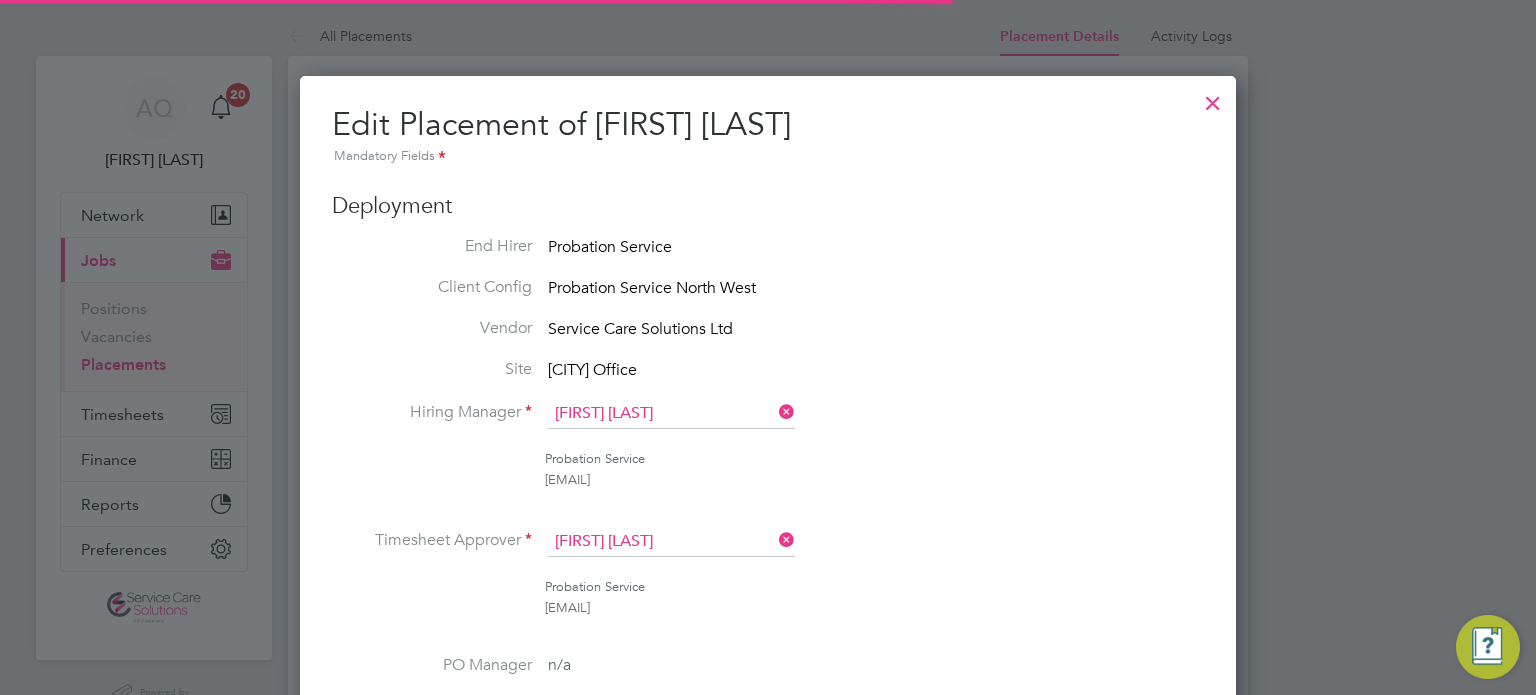 scroll, scrollTop: 0, scrollLeft: 0, axis: both 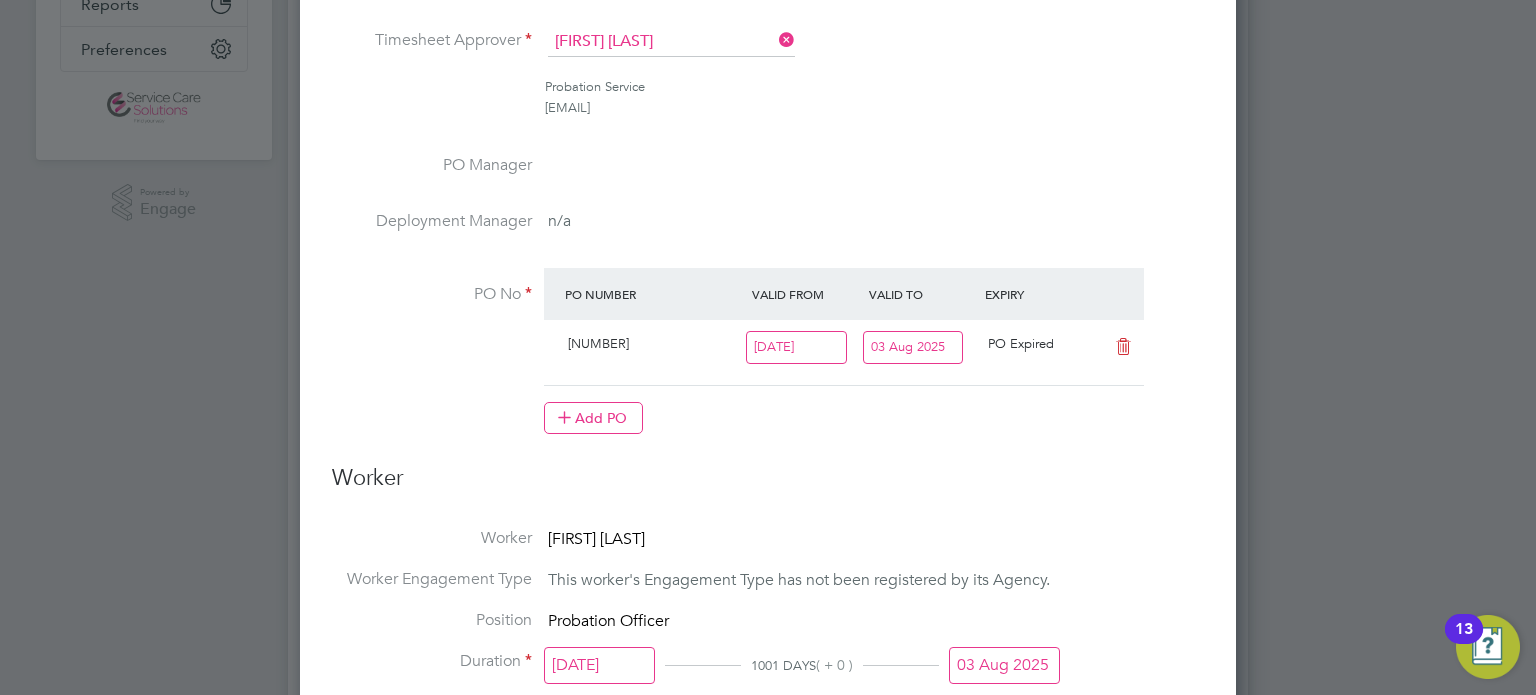 click on "03 Aug 2025" at bounding box center [913, 347] 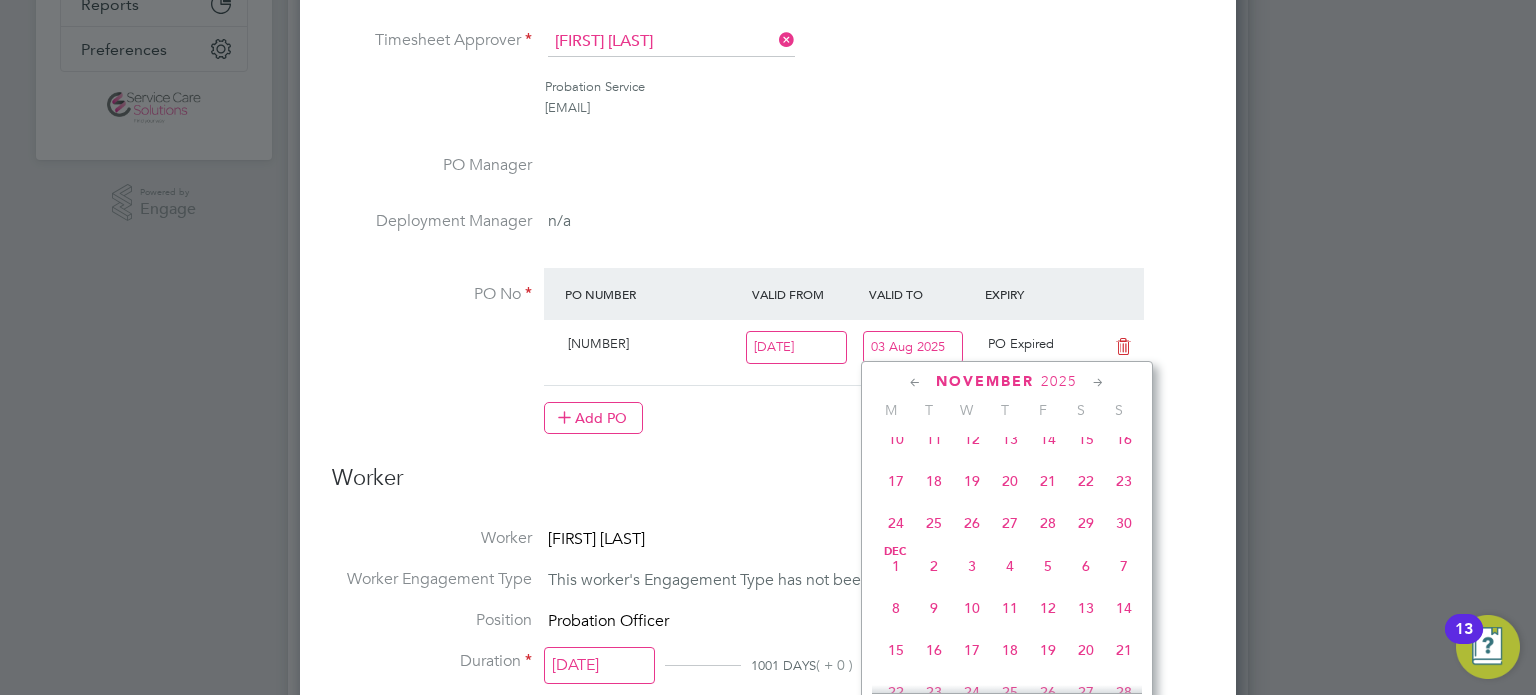 click on "30" 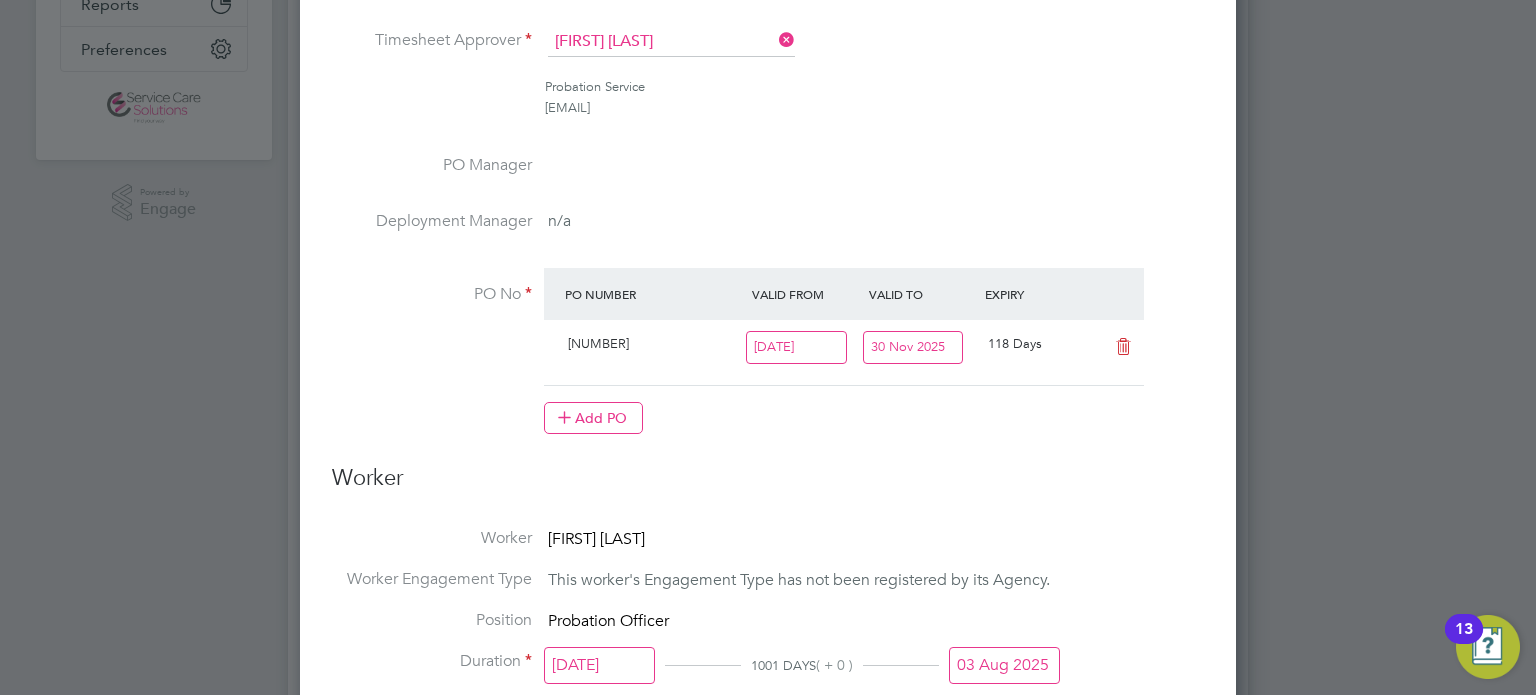 click on "Worker" at bounding box center (768, 486) 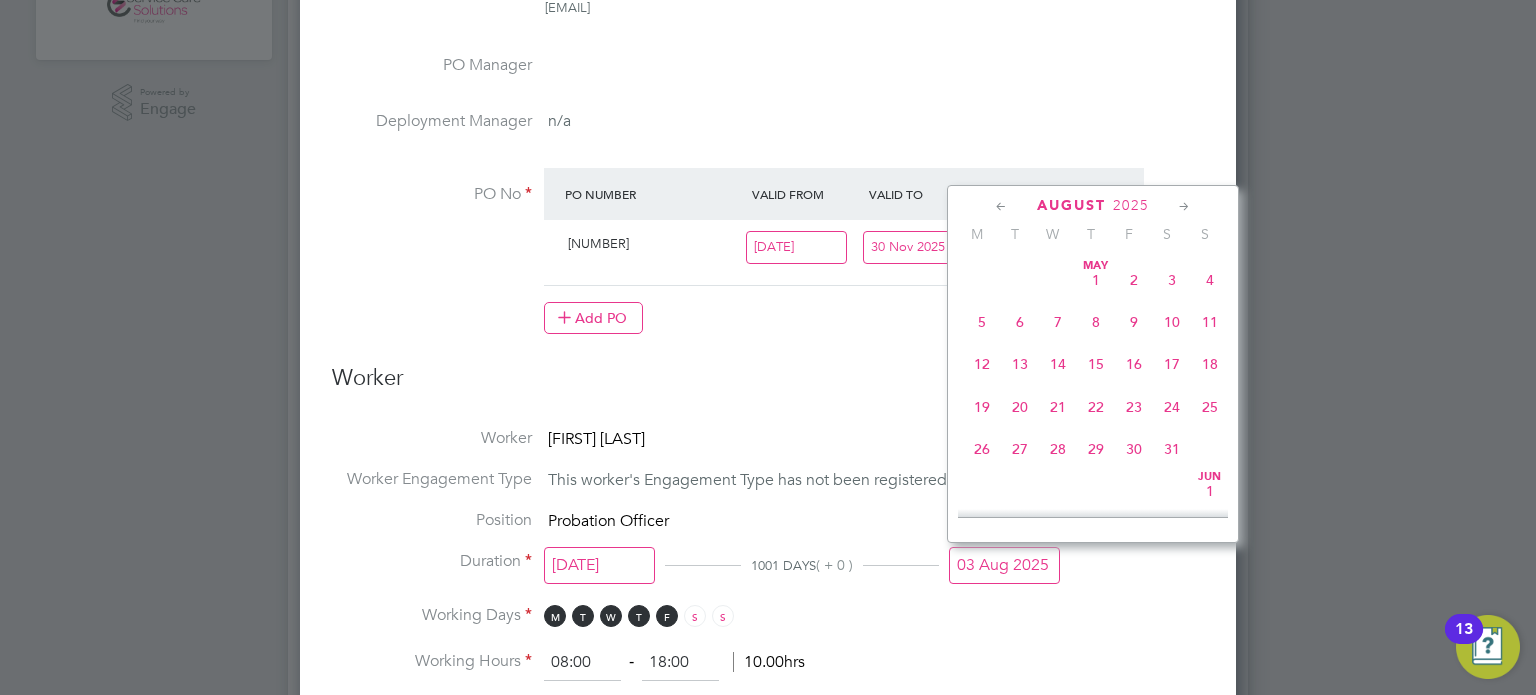 drag, startPoint x: 1032, startPoint y: 547, endPoint x: 1031, endPoint y: 559, distance: 12.0415945 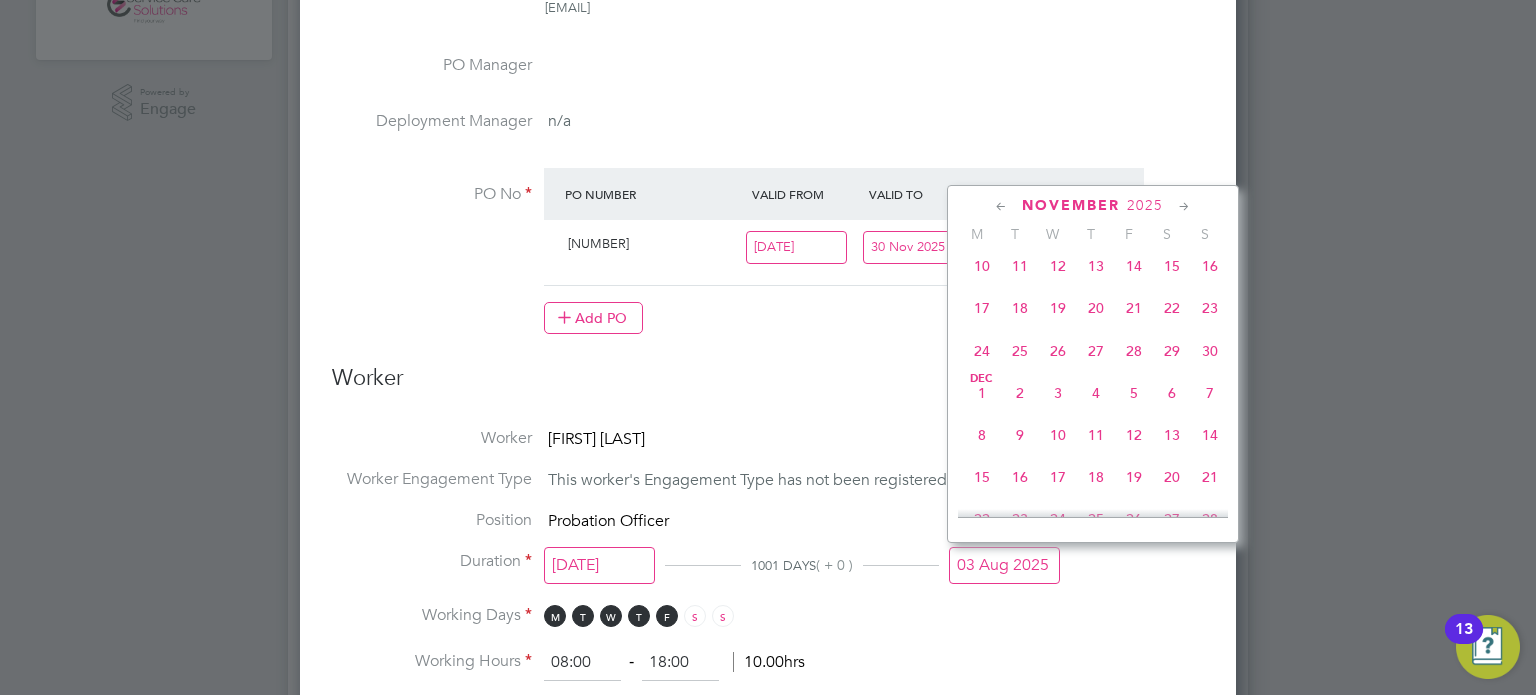 click on "30" 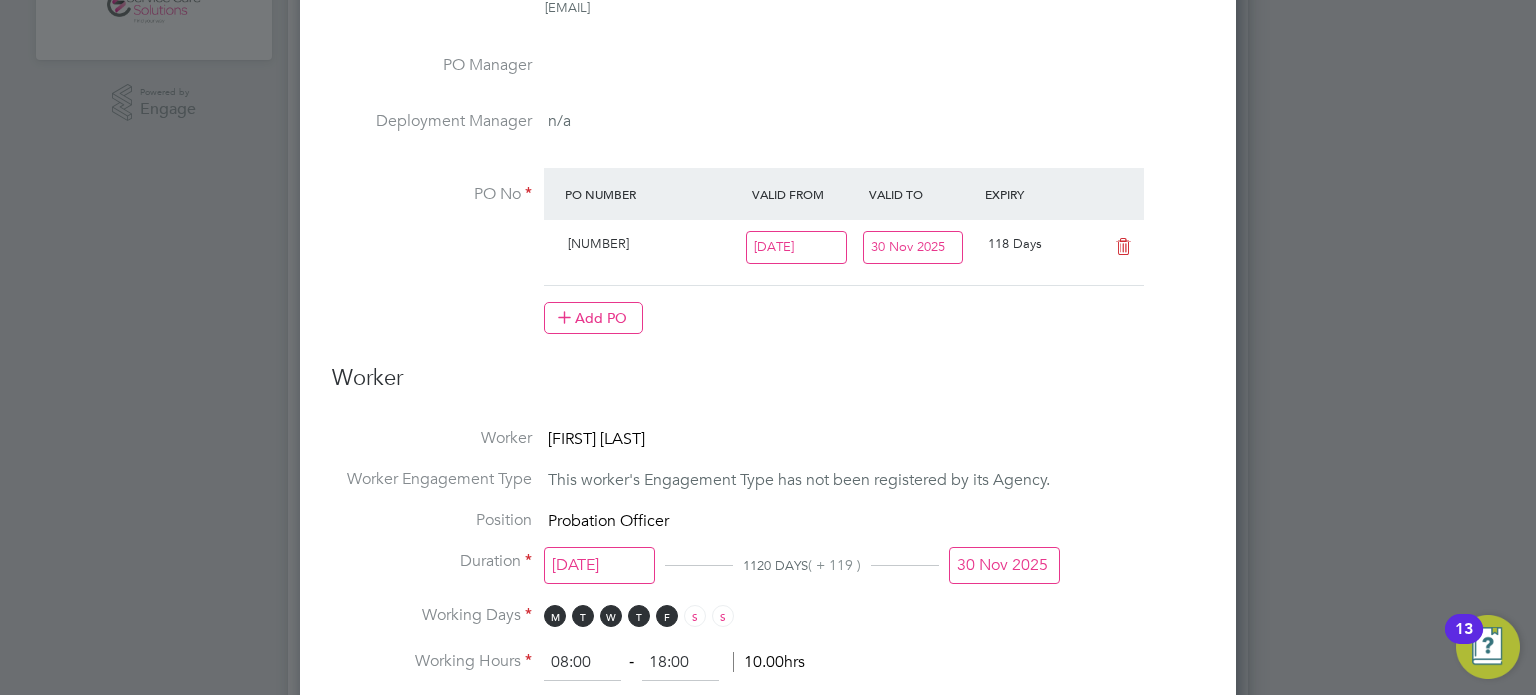 click on "Position   Probation Officer" at bounding box center [768, 530] 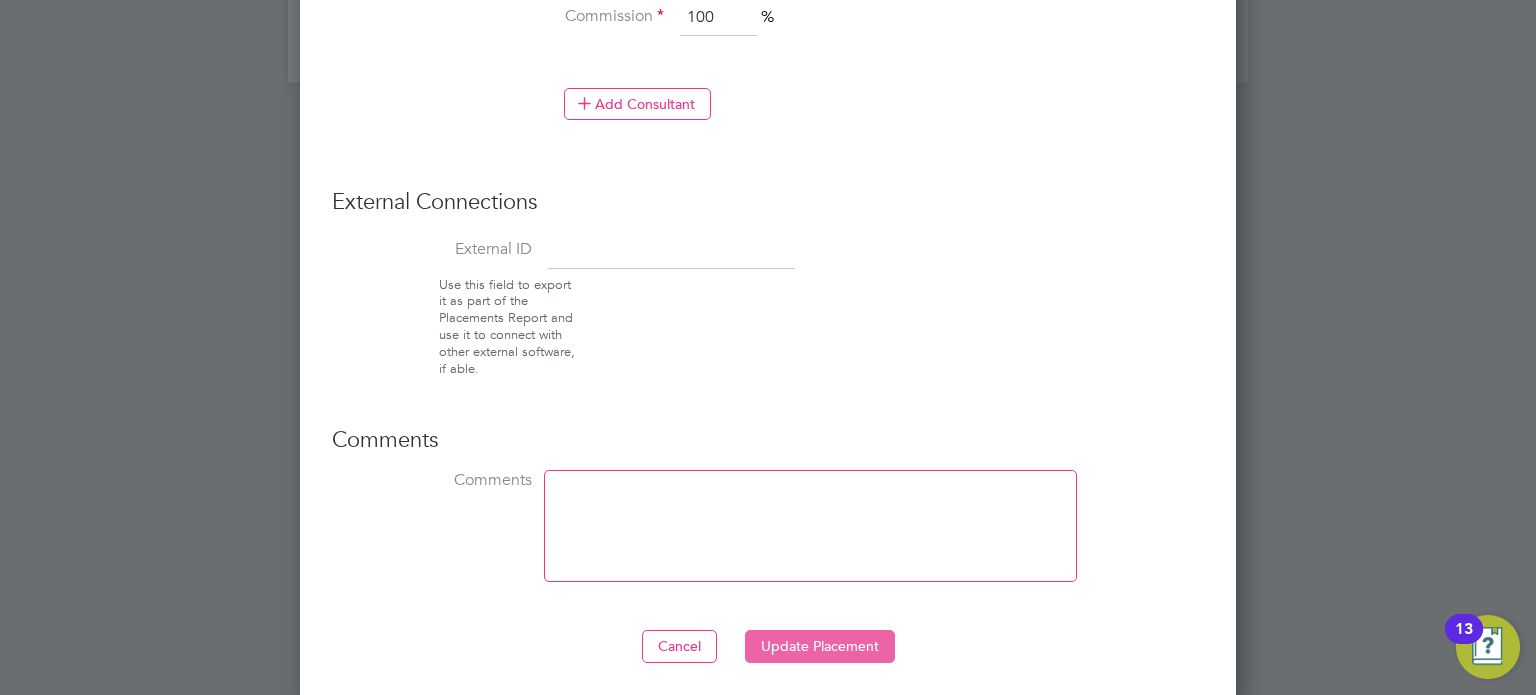 click on "Update Placement" at bounding box center [820, 646] 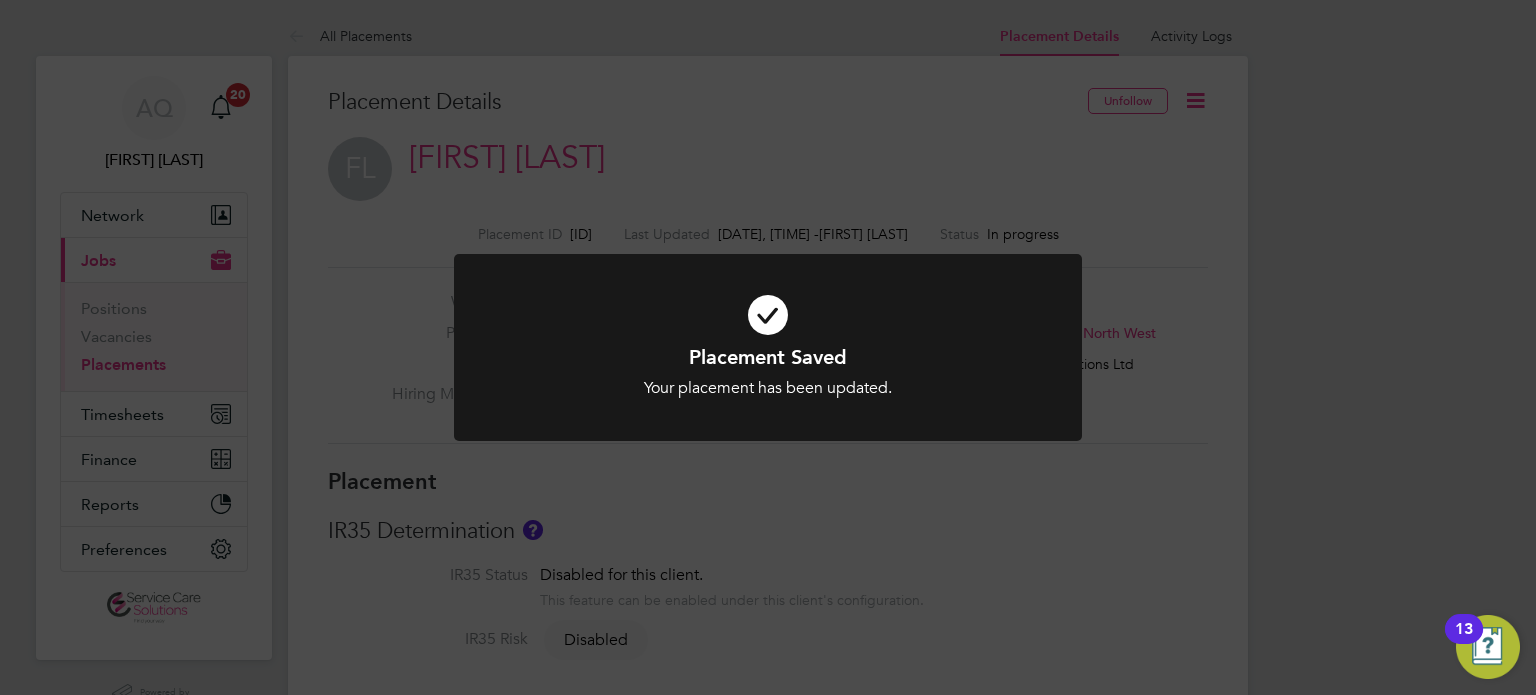 click on "Placement Saved Your placement has been updated. Cancel Okay" 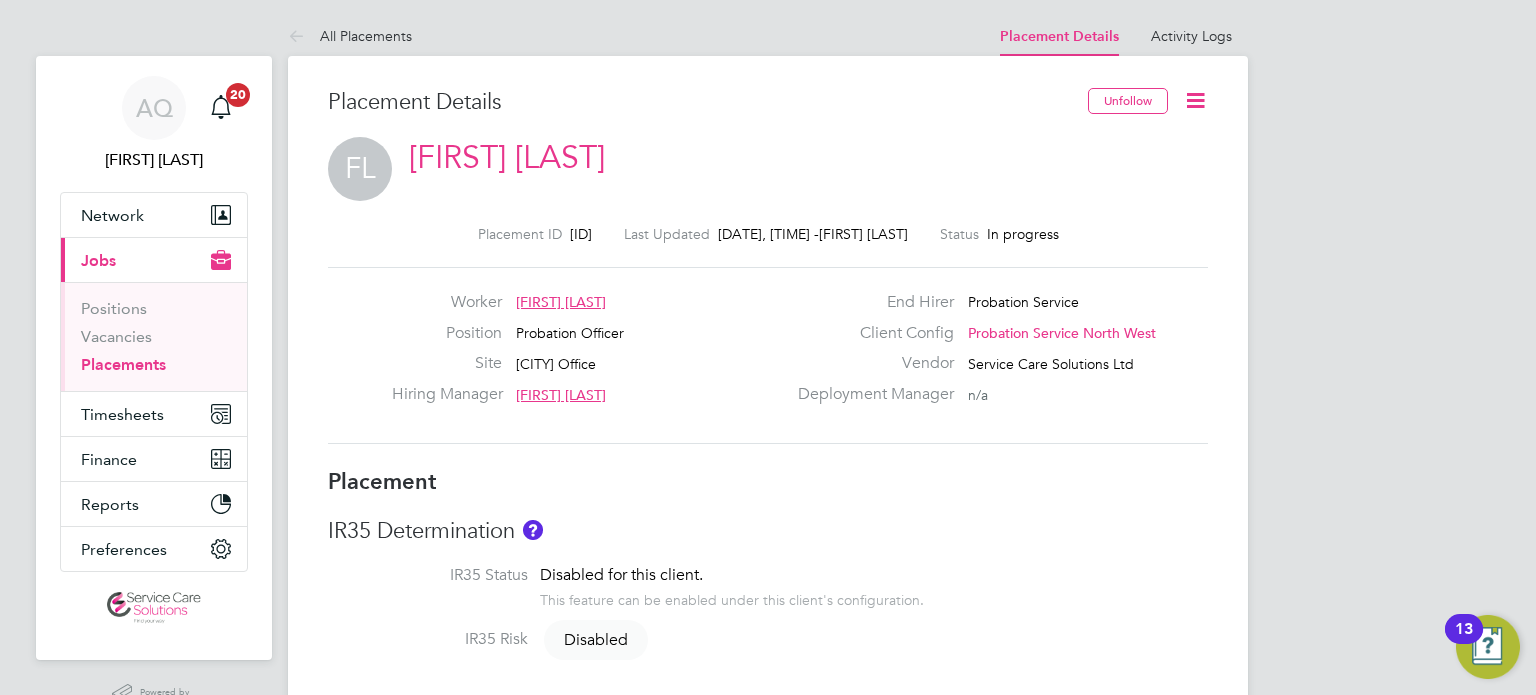 type 